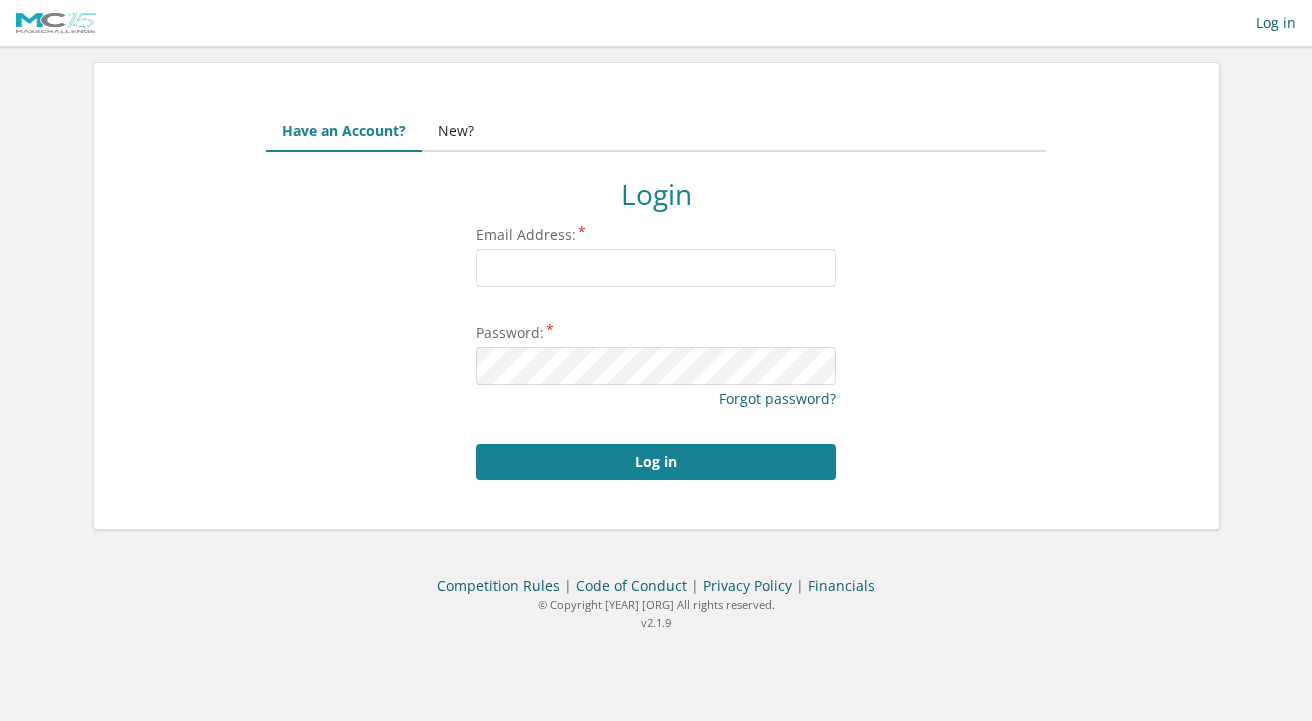 scroll, scrollTop: 0, scrollLeft: 0, axis: both 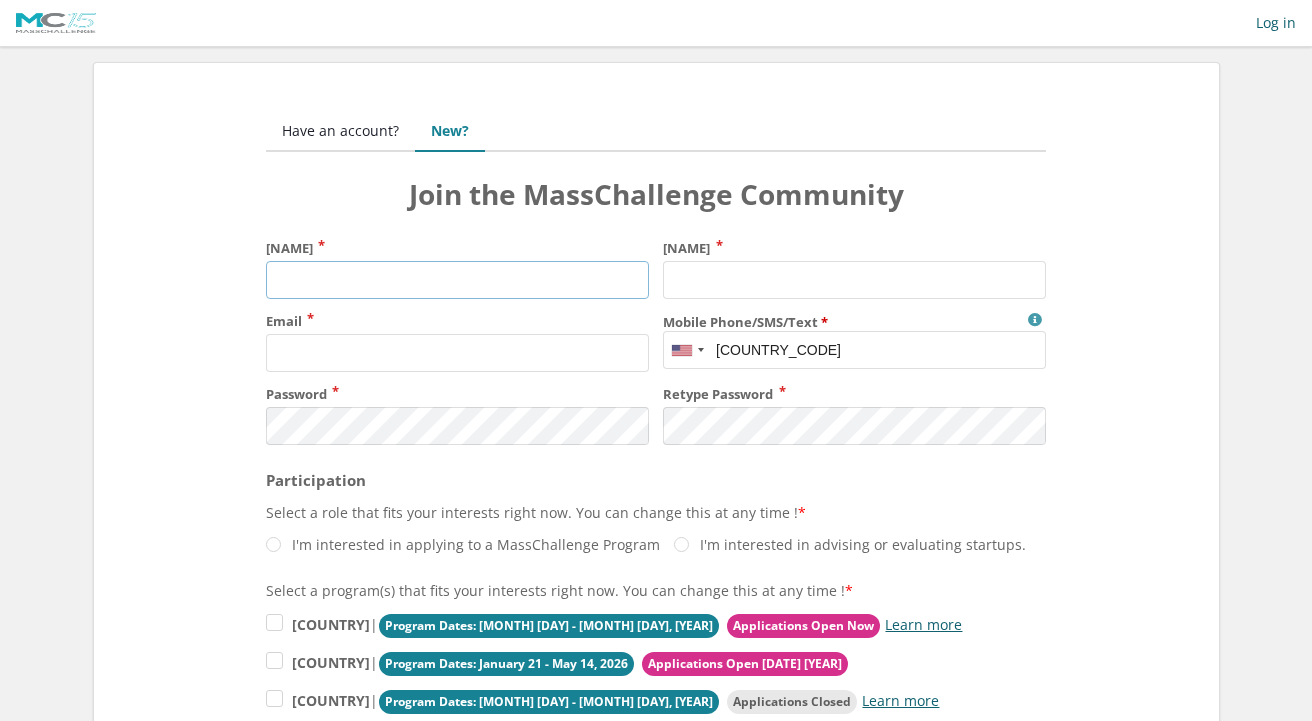 click on "[NAME]" at bounding box center [457, 280] 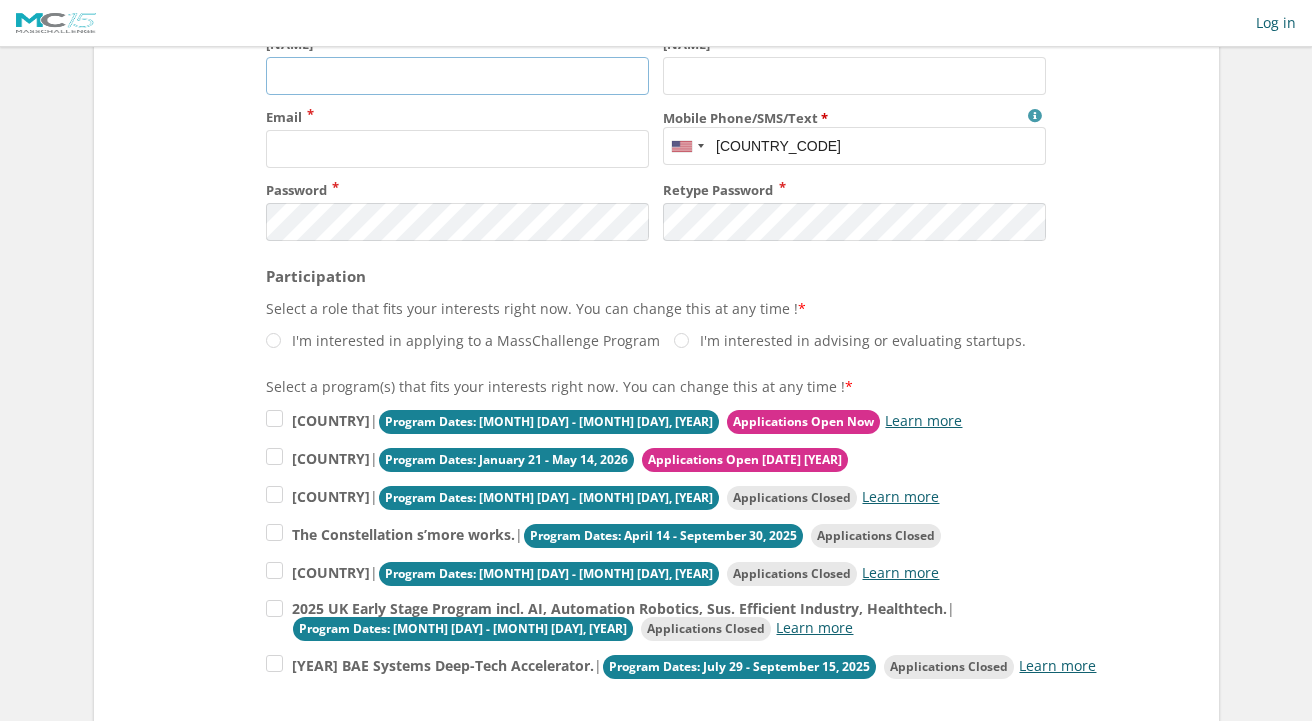 scroll, scrollTop: 206, scrollLeft: 0, axis: vertical 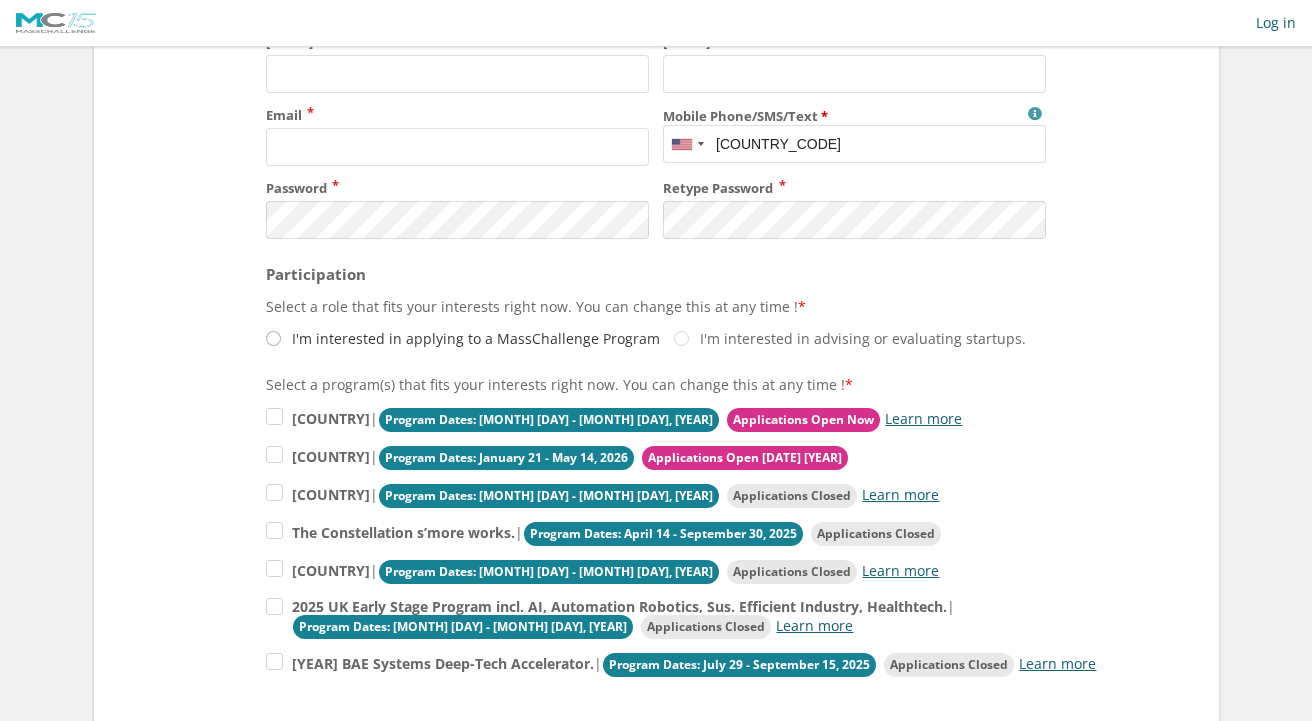 click on "I'm interested in applying to a MassChallenge
Program" at bounding box center [463, 338] 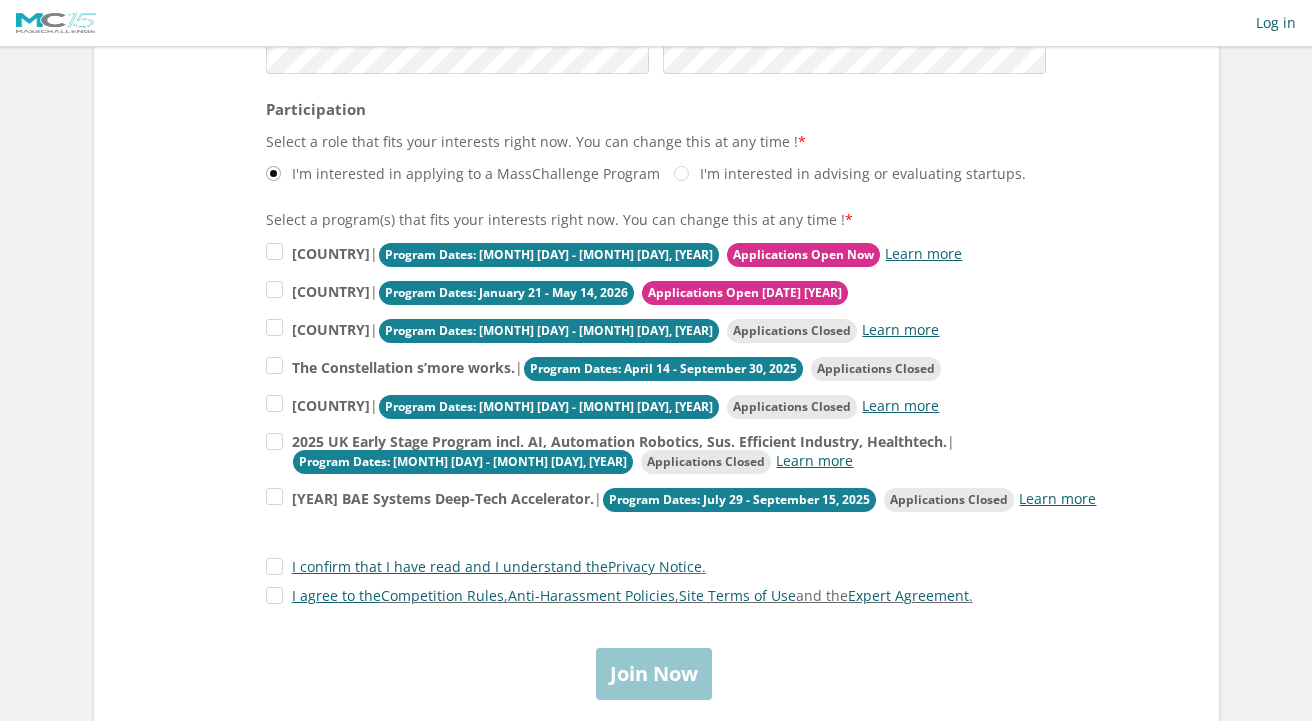 scroll, scrollTop: 387, scrollLeft: 0, axis: vertical 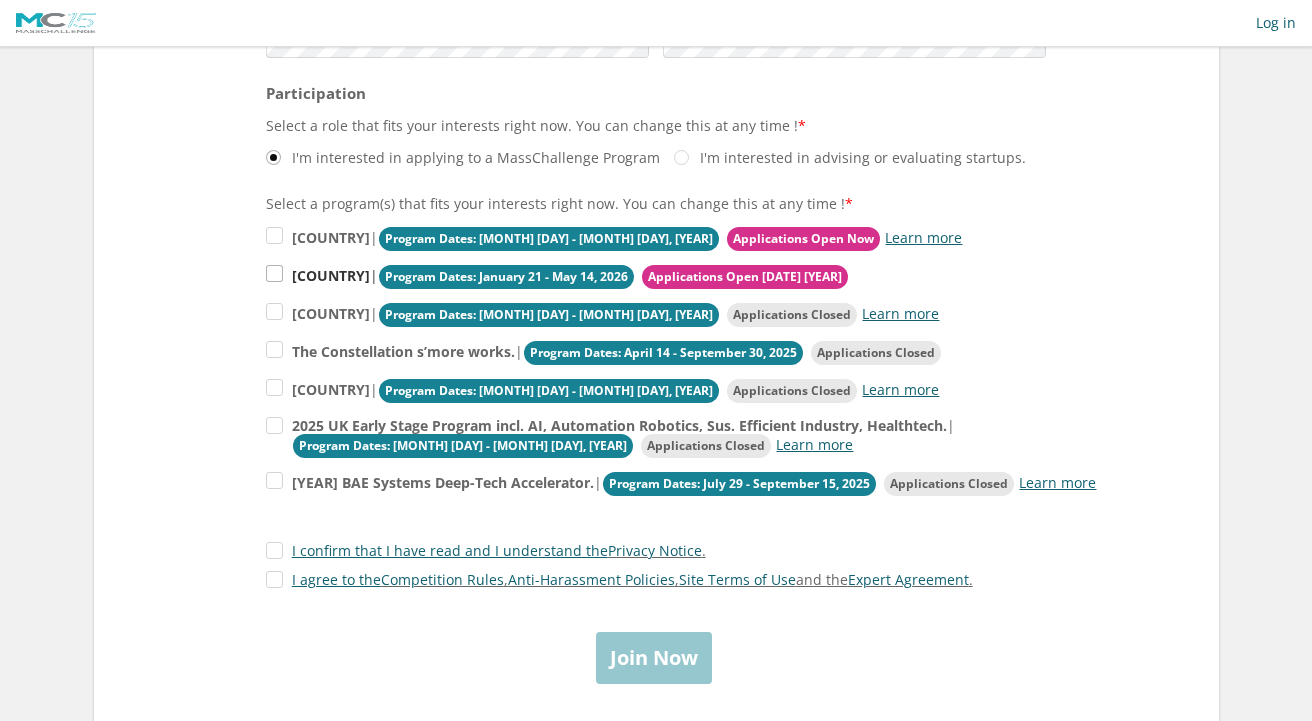 click on "[COUNTRY]" at bounding box center (331, 237) 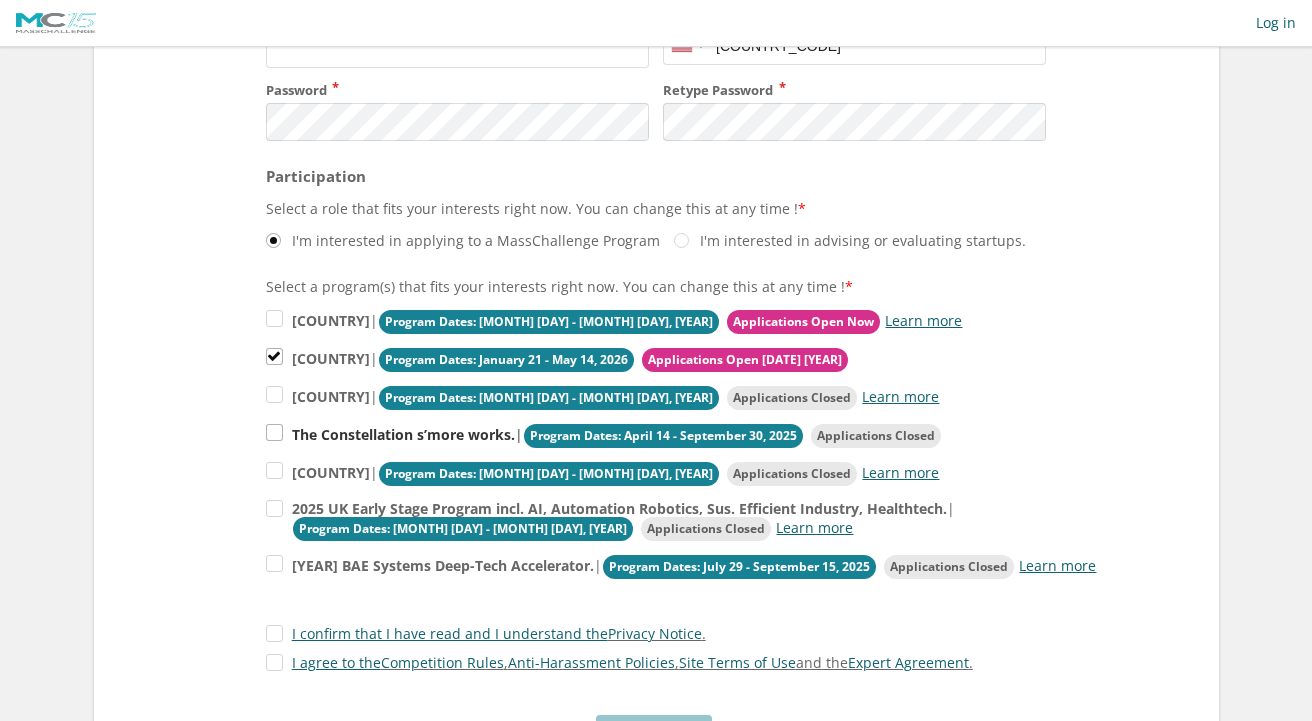 scroll, scrollTop: 0, scrollLeft: 0, axis: both 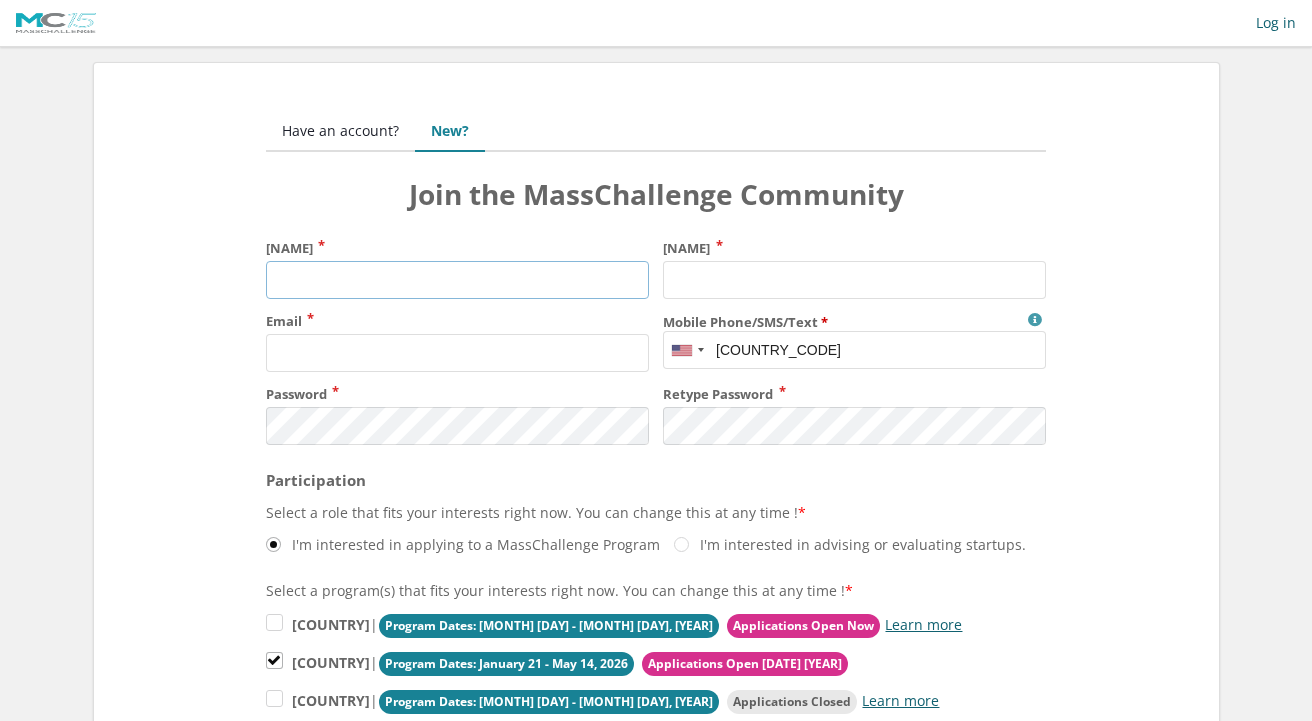 click on "[NAME]" at bounding box center (457, 280) 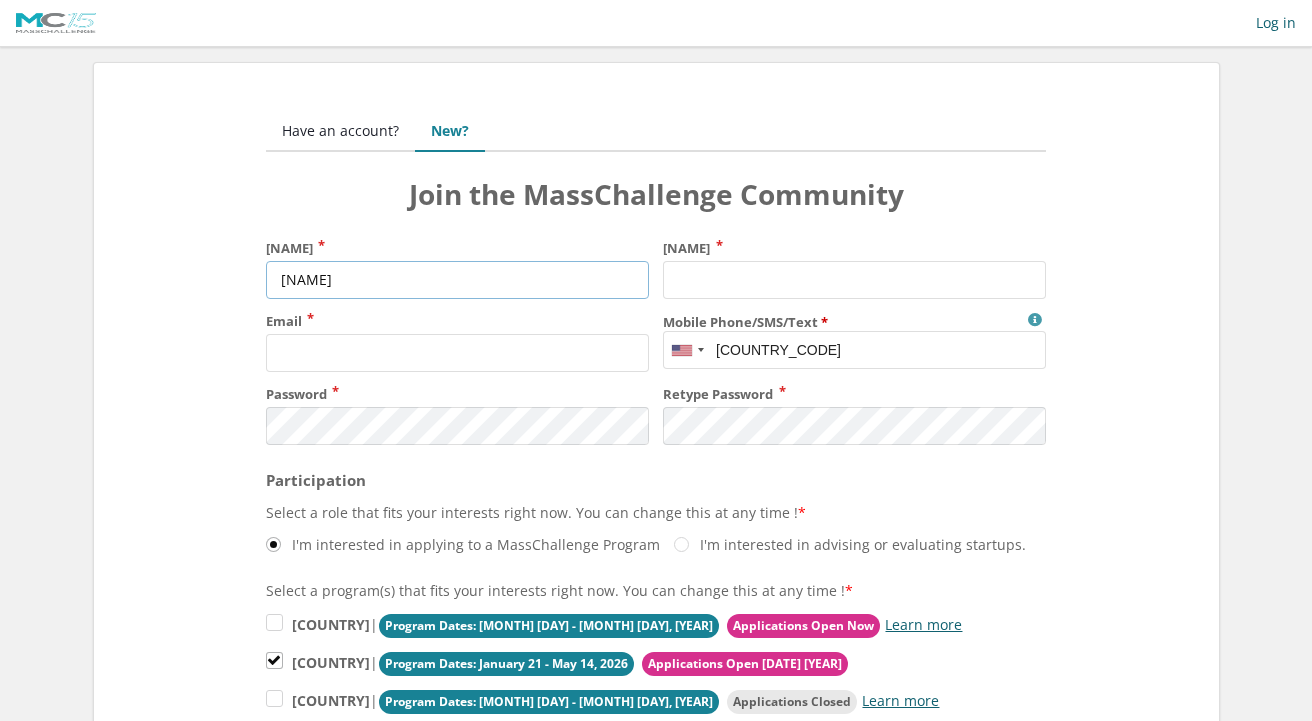 type on "[NAME]" 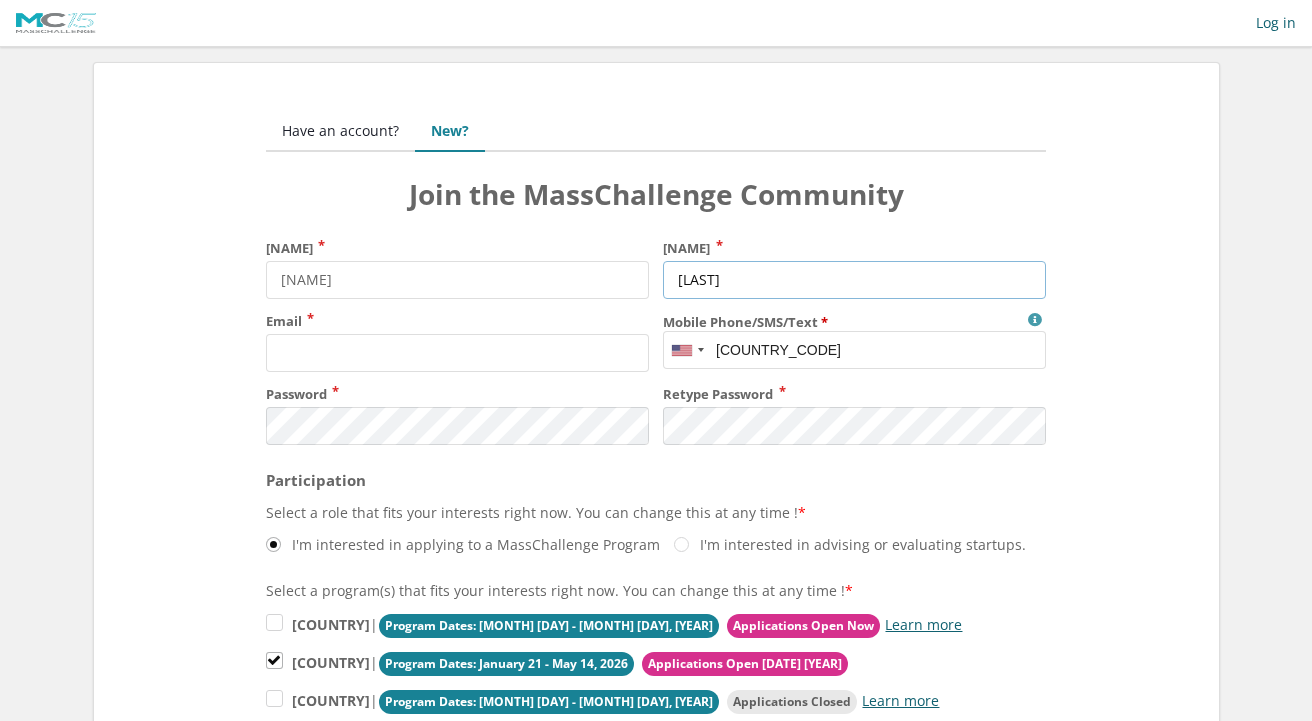 type on "[LAST]" 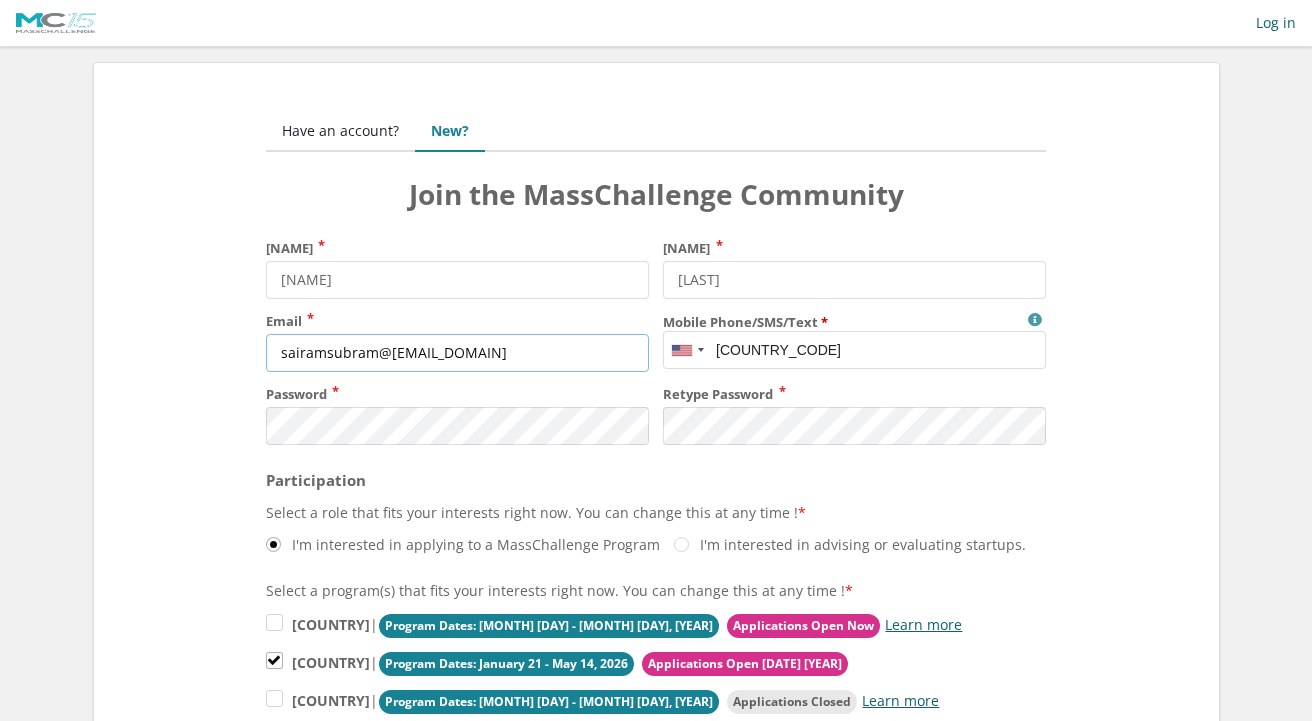 type on "sairamsubram@[EMAIL_DOMAIN]" 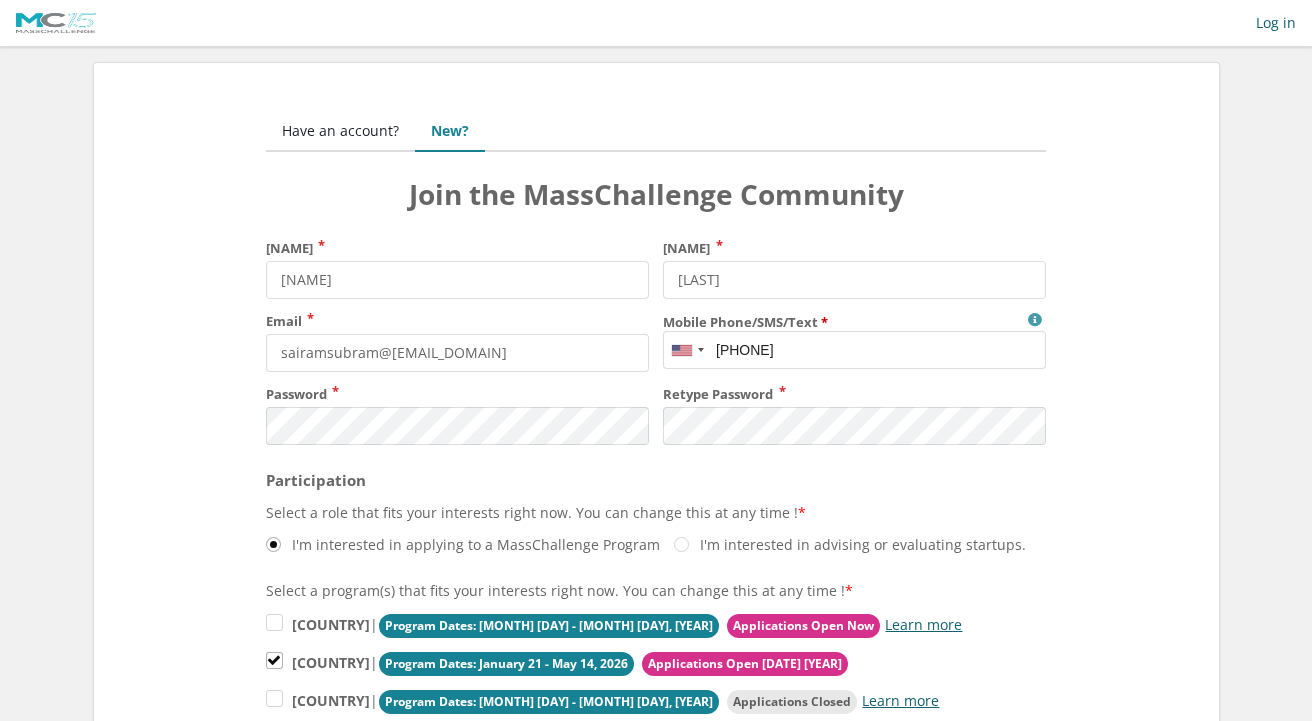 type on "[PHONE]" 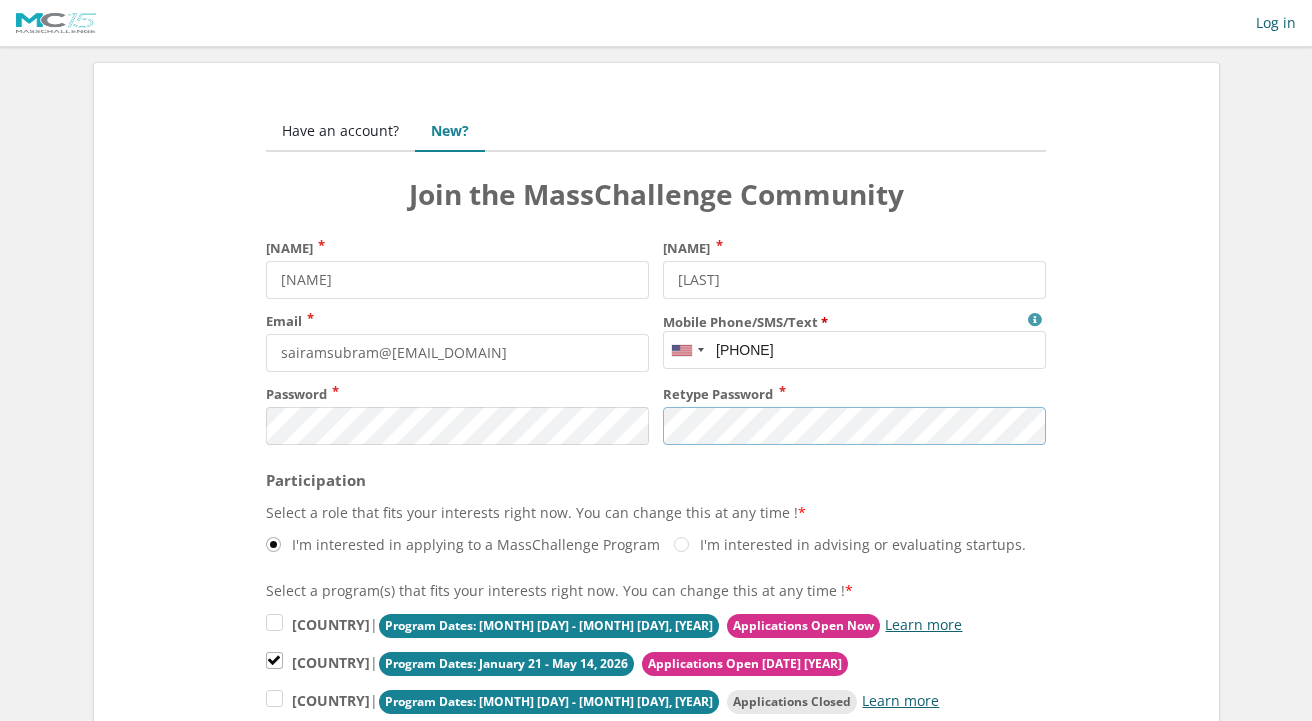 scroll, scrollTop: 1, scrollLeft: 0, axis: vertical 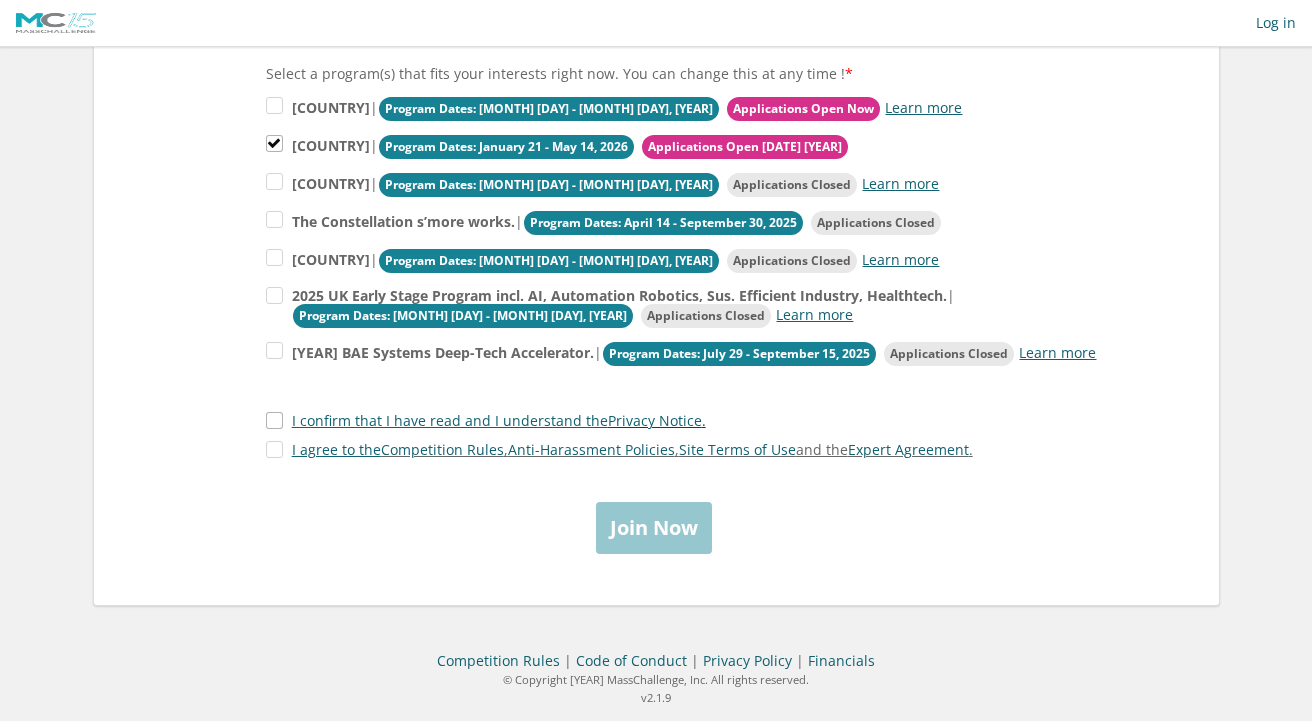 click on "I confirm that I have read and I understand the  Privacy Notice ." at bounding box center (486, 420) 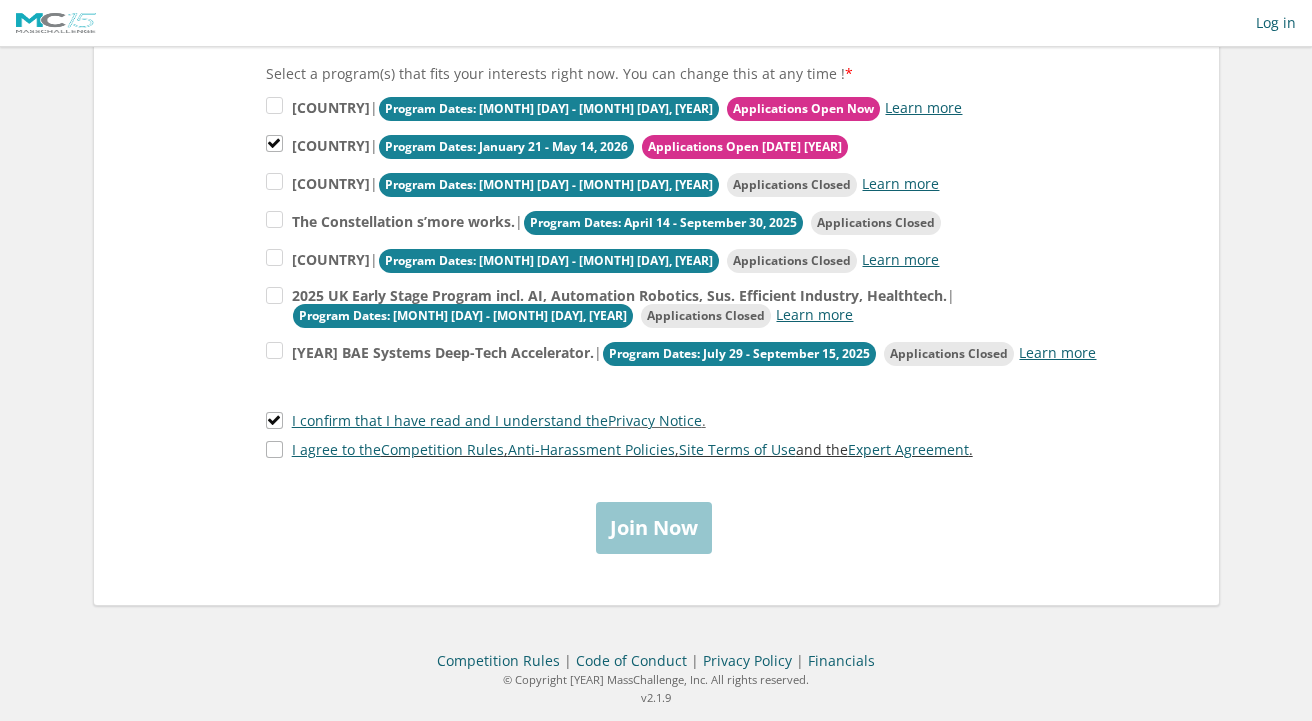 click on "I agree to the  Competition Rules ,  Anti-Harassment Policies ,  Site Terms of Use  and the  Expert Agreement ." at bounding box center [619, 449] 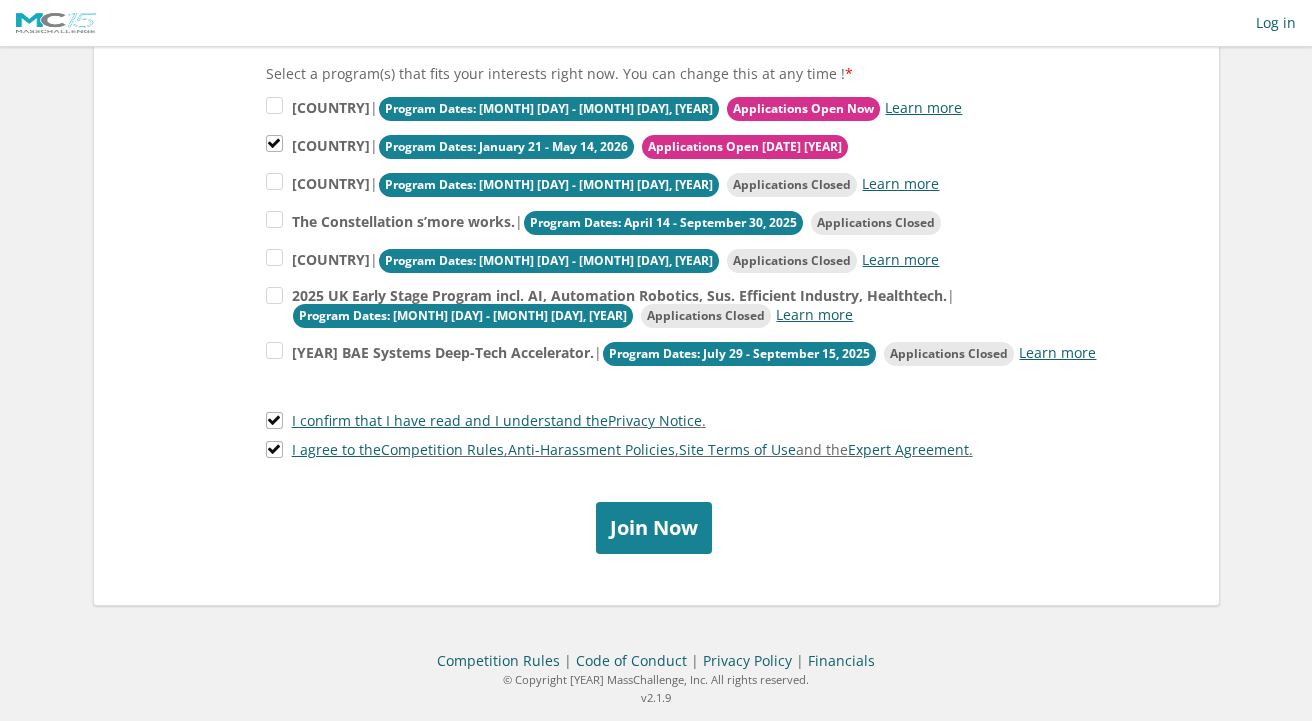 click on "Join Now" at bounding box center (654, 527) 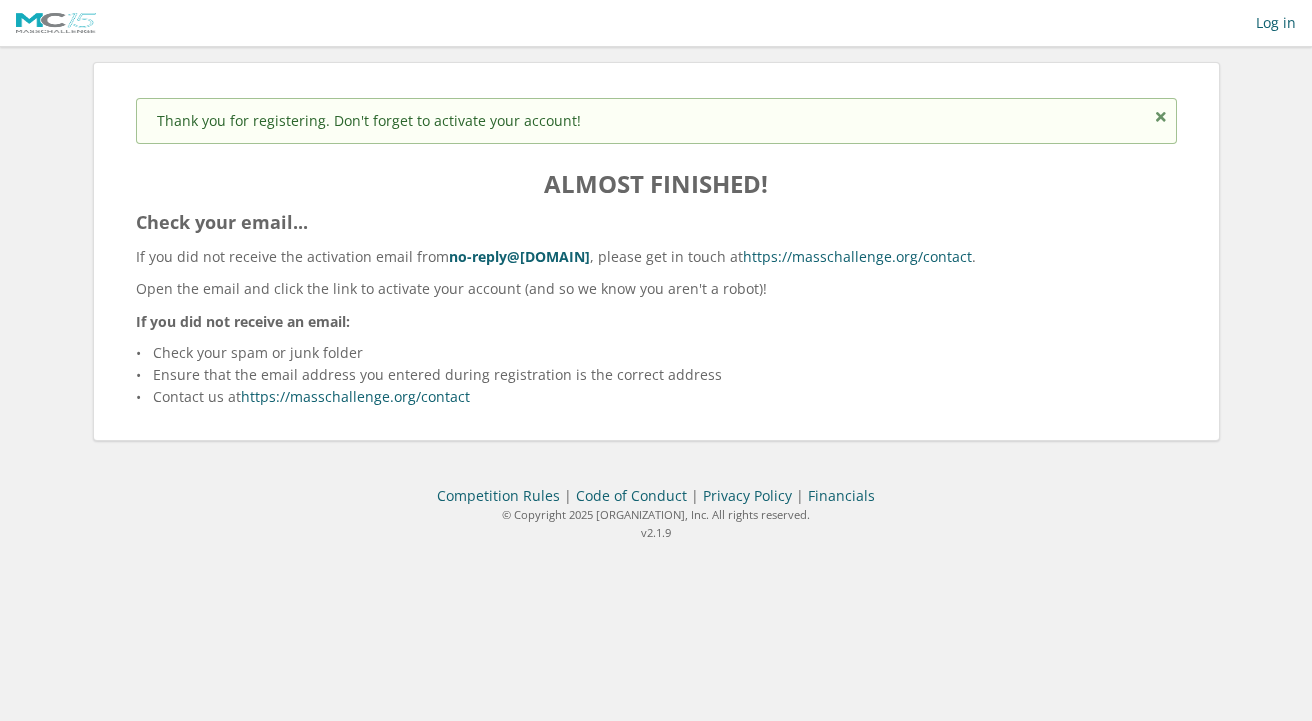 scroll, scrollTop: 0, scrollLeft: 0, axis: both 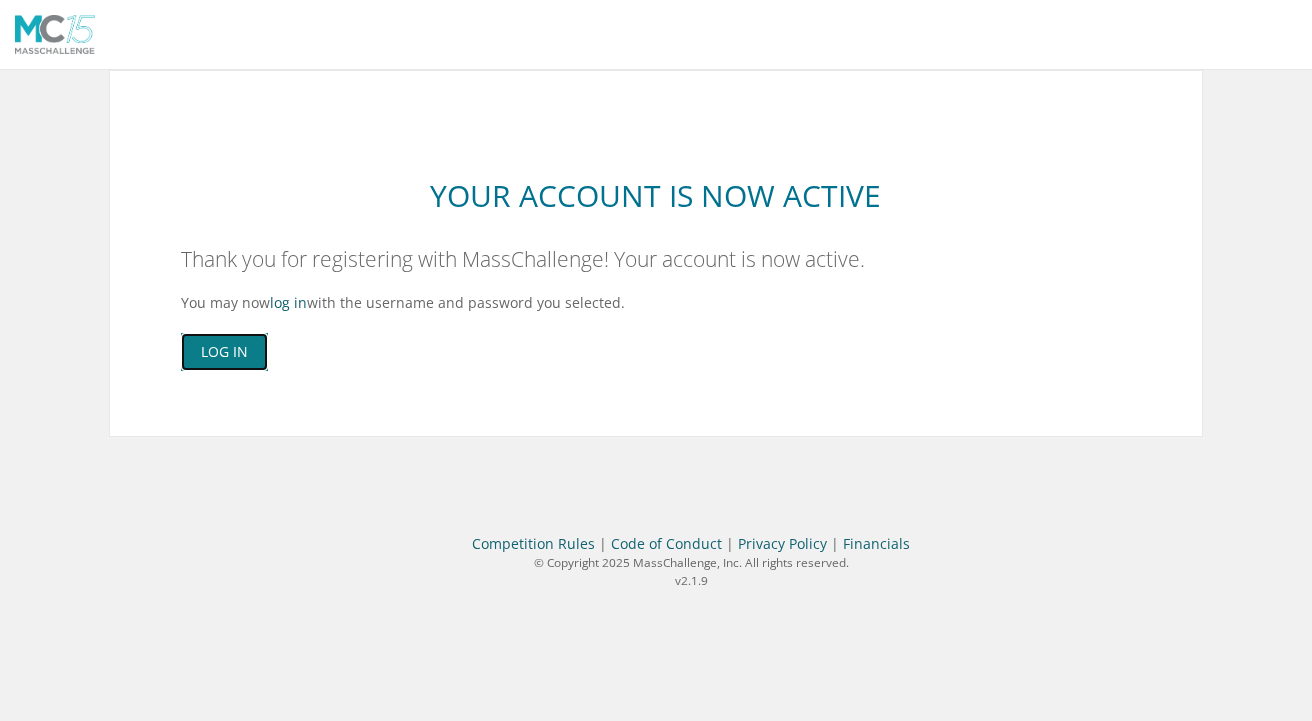 click on "Log In" at bounding box center (224, 352) 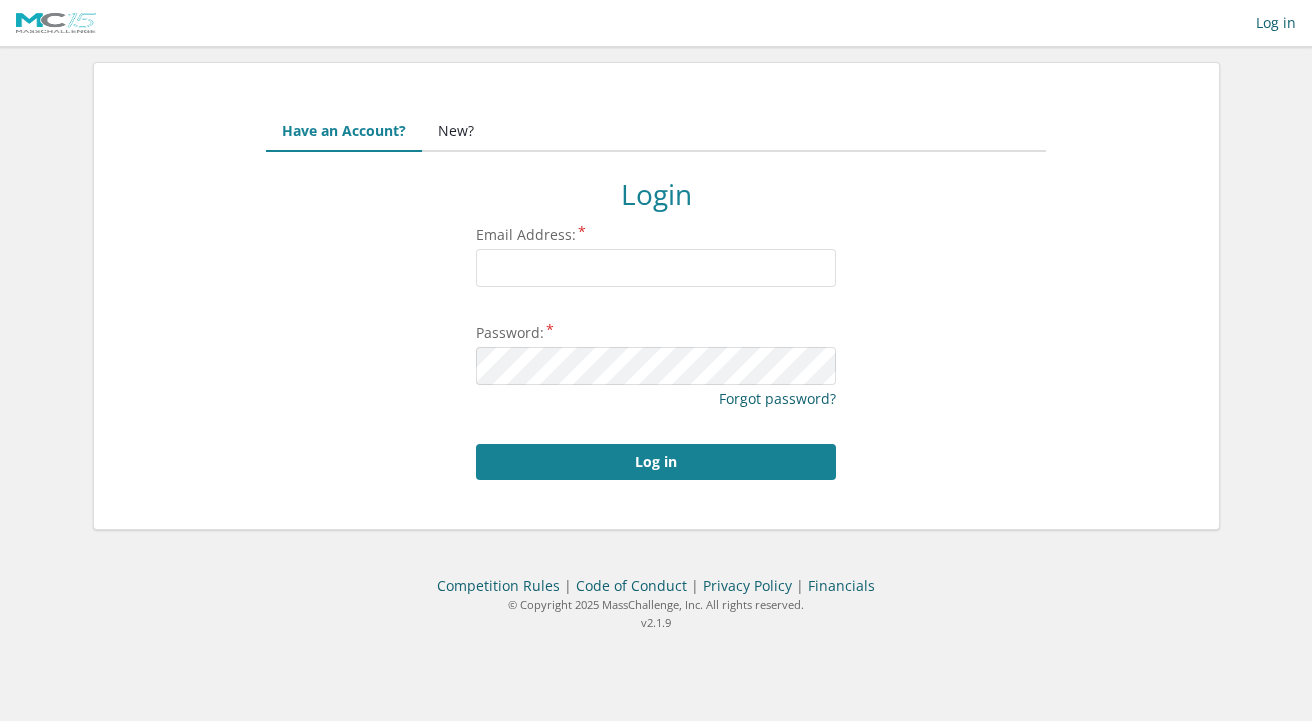 scroll, scrollTop: 0, scrollLeft: 0, axis: both 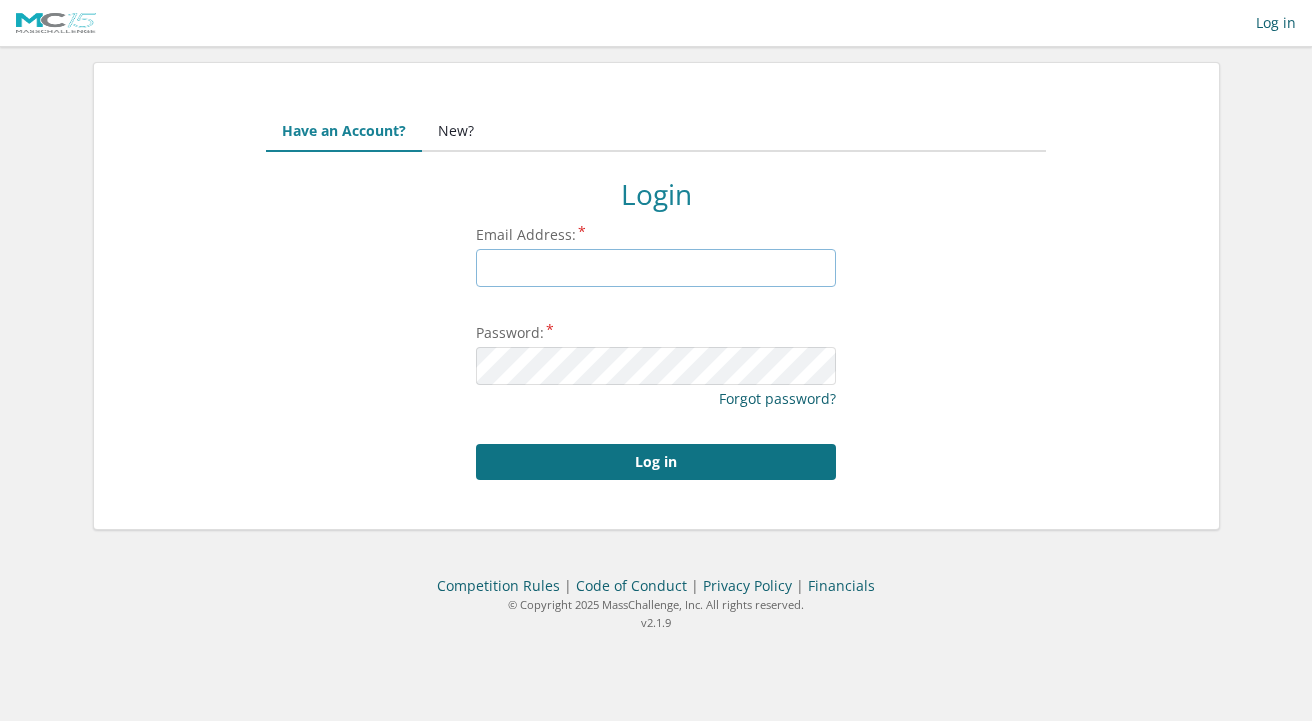type on "[EMAIL]" 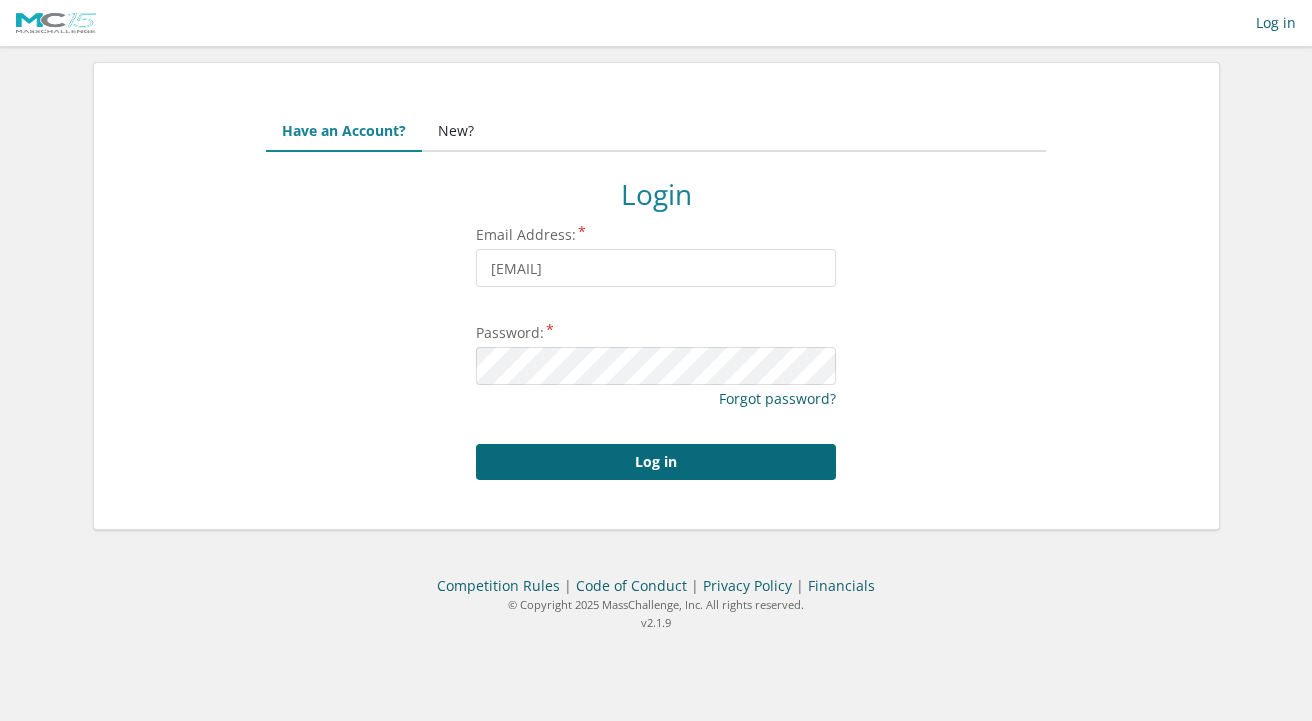 click on "Log in" at bounding box center [656, 462] 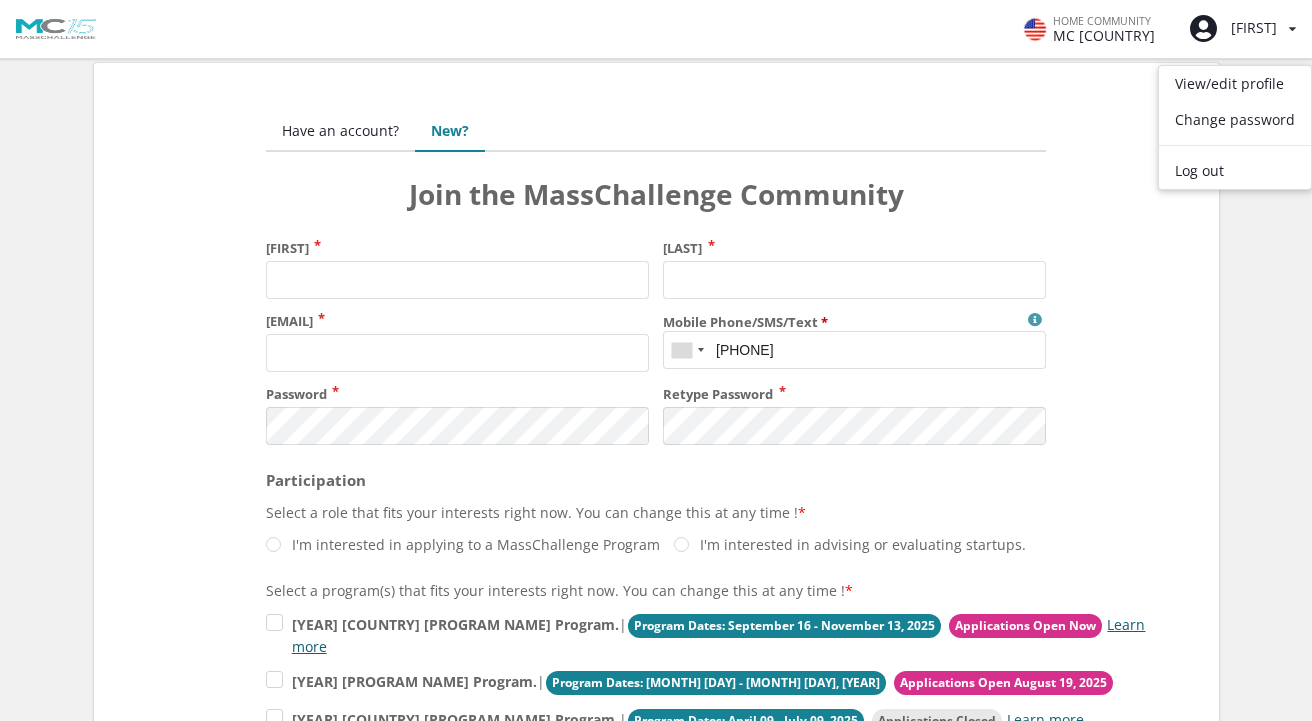scroll, scrollTop: 0, scrollLeft: 0, axis: both 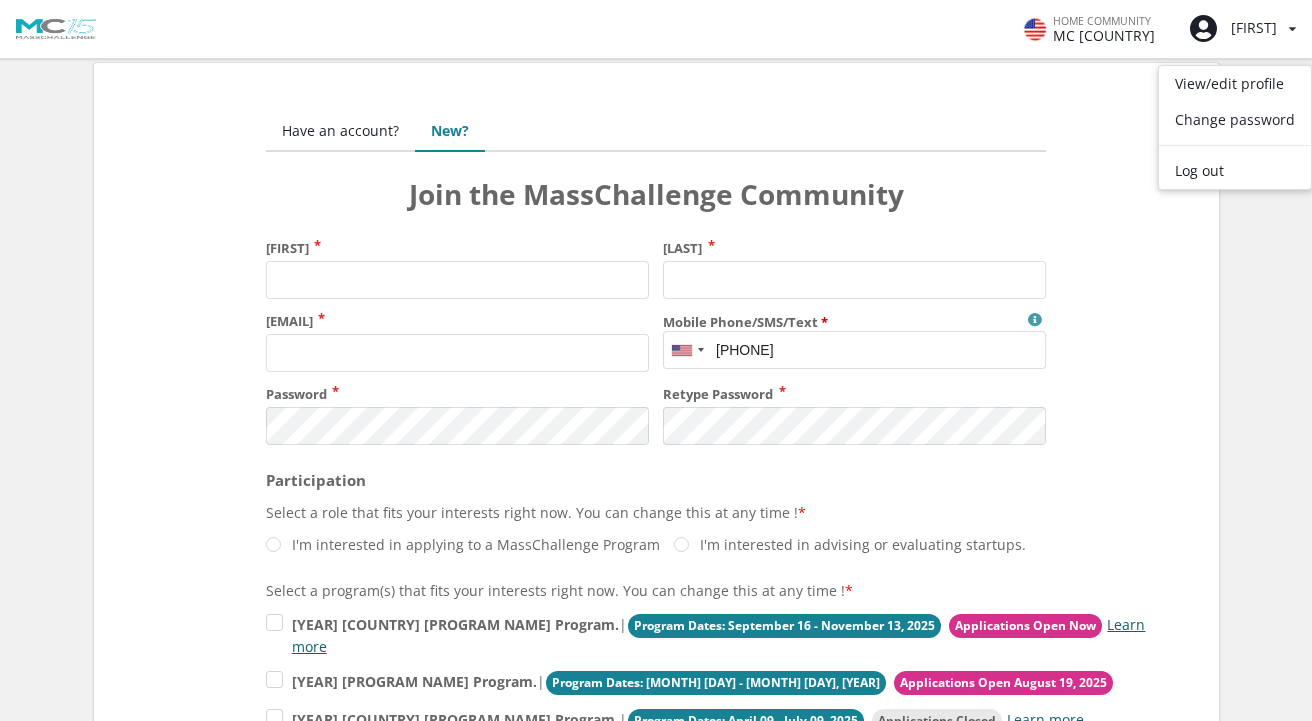 click on "Have an account?
New?
Join the MassChallenge
Community" at bounding box center (656, 162) 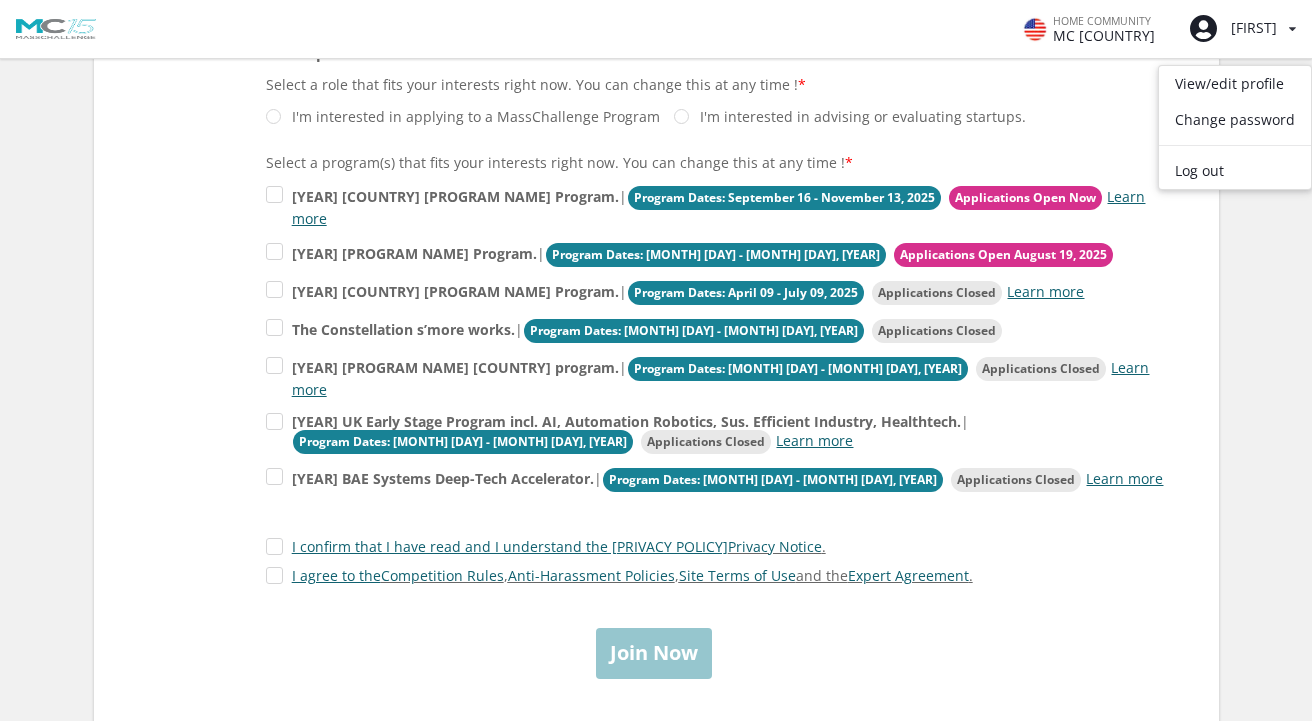 scroll, scrollTop: 431, scrollLeft: 0, axis: vertical 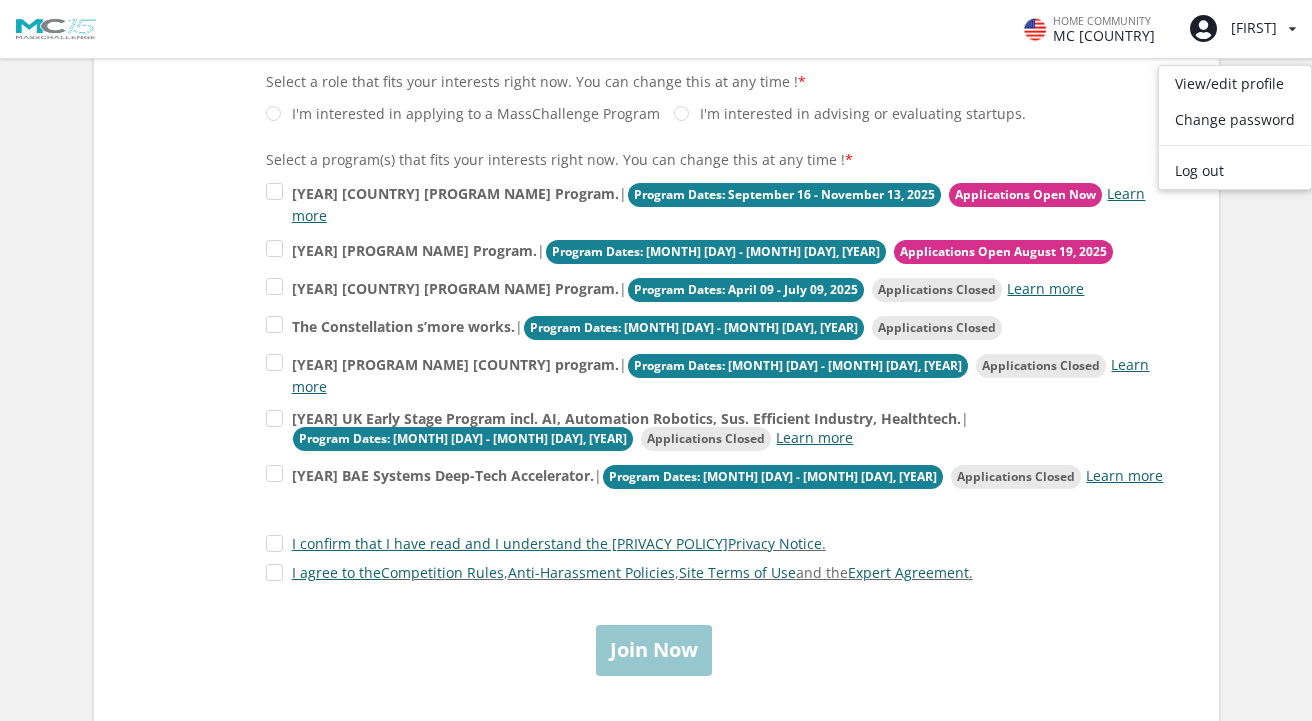 click on "Have an account?
New?
Join the MassChallenge
Community
First name
Last name
Email
Mobile Phone/SMS/Text
https://masschallenge.org/privacy-notice
United States +1 United Kingdom +44 +93 +355 +213 +1 +1" at bounding box center (656, 179) 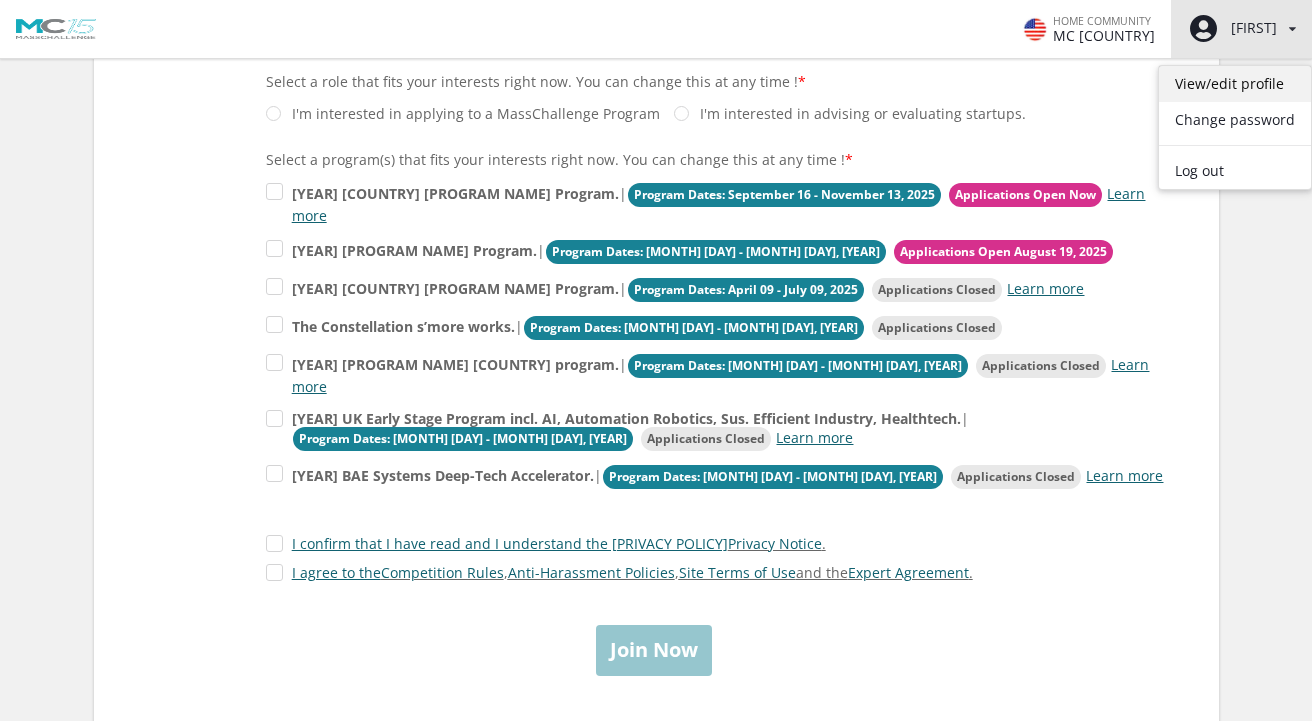 click on "View/edit profile" at bounding box center [1235, 84] 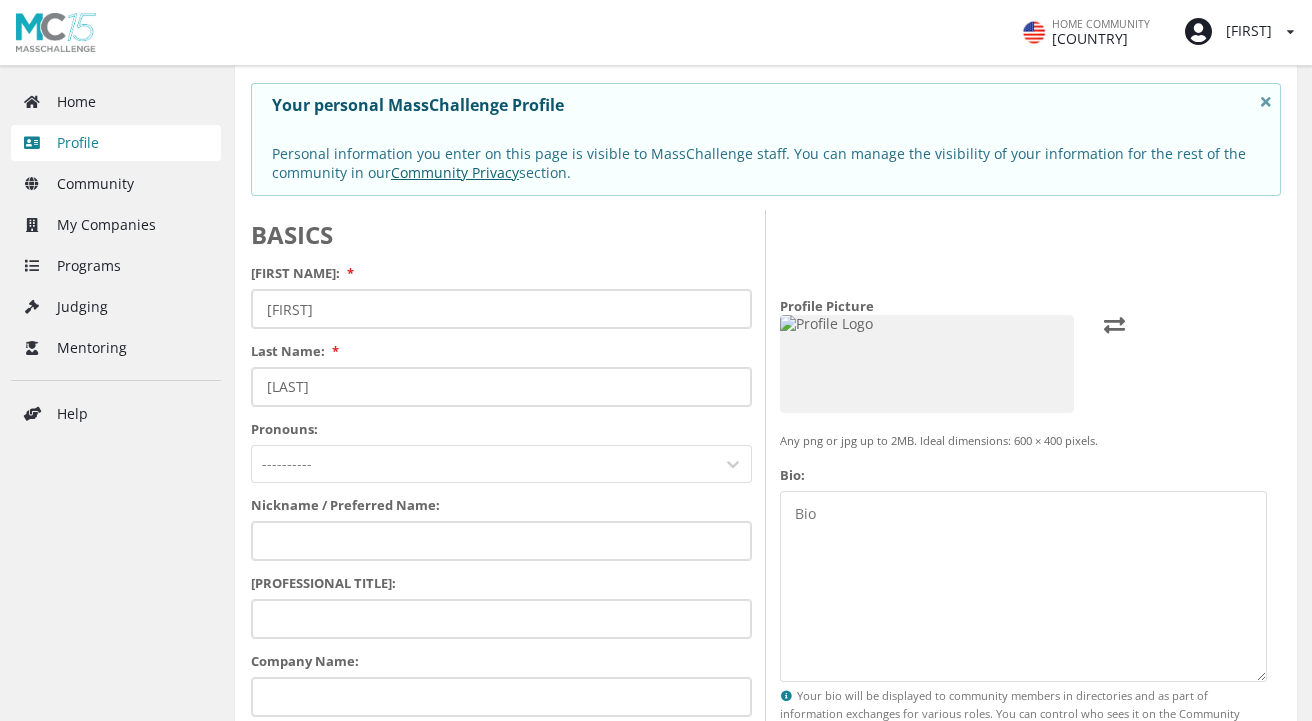 scroll, scrollTop: 147, scrollLeft: 0, axis: vertical 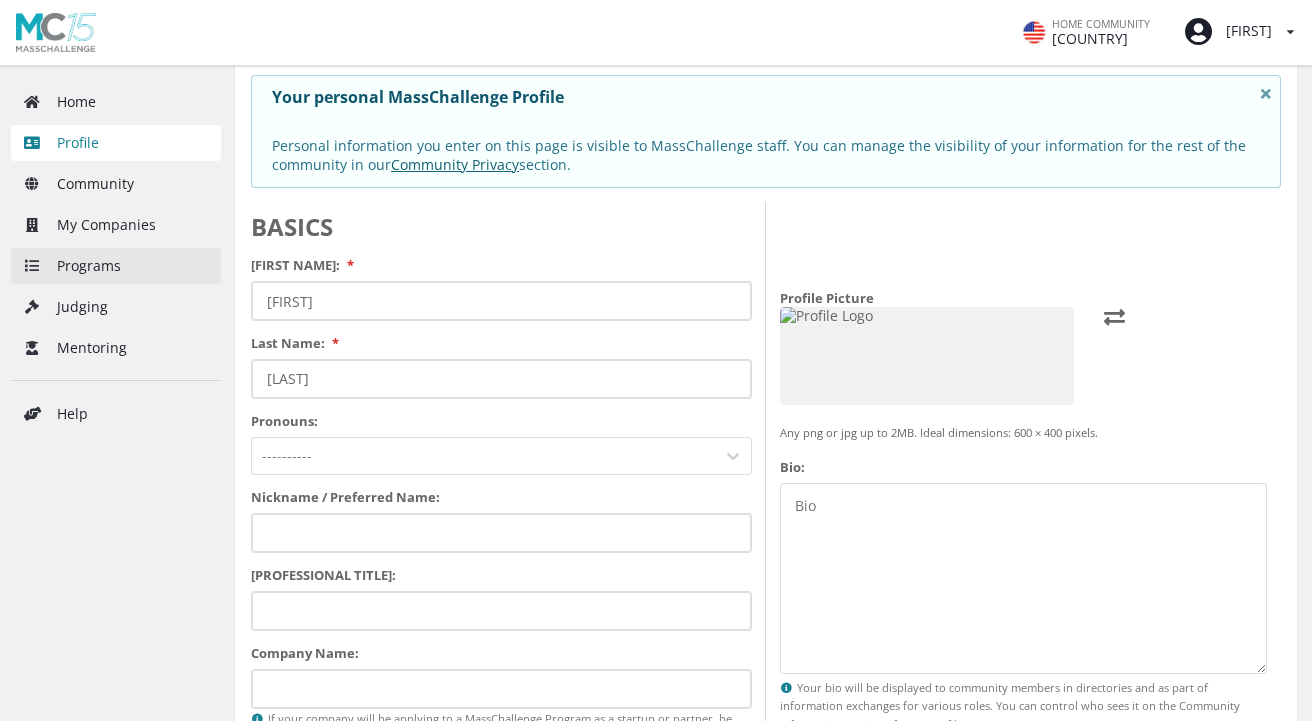 click on "Programs" at bounding box center [116, 266] 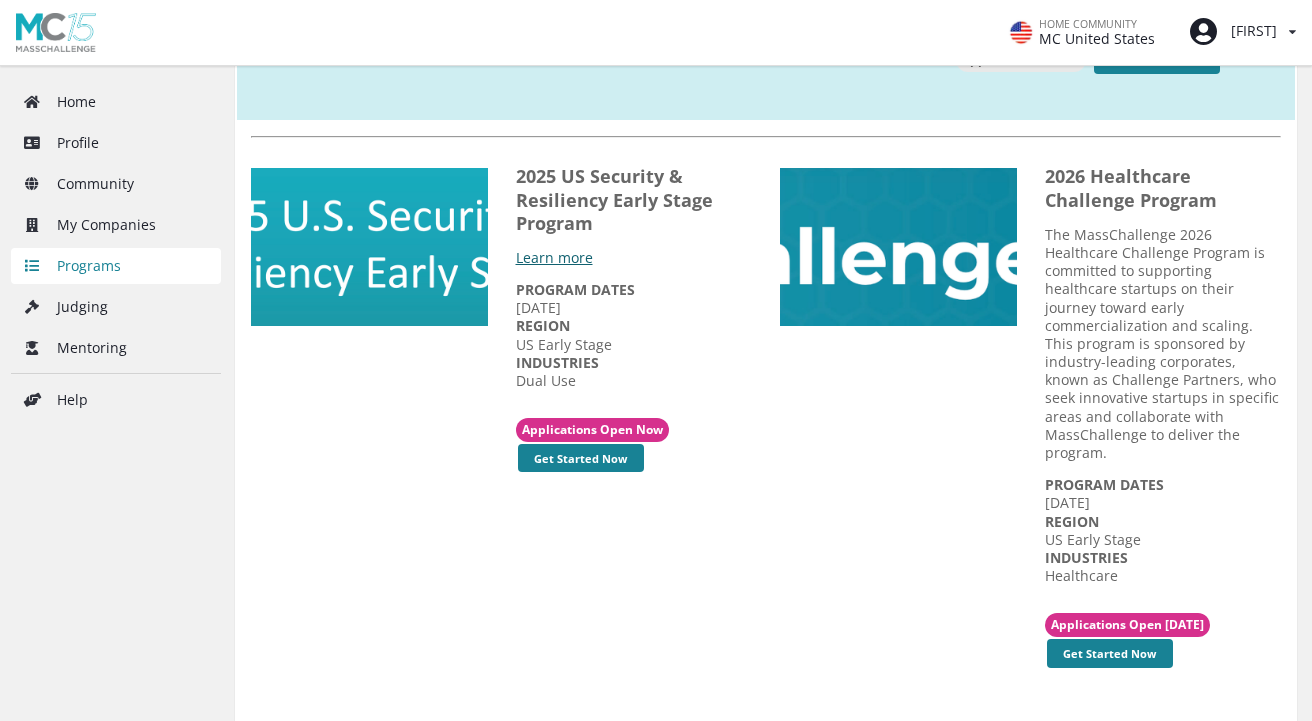 scroll, scrollTop: 1169, scrollLeft: 0, axis: vertical 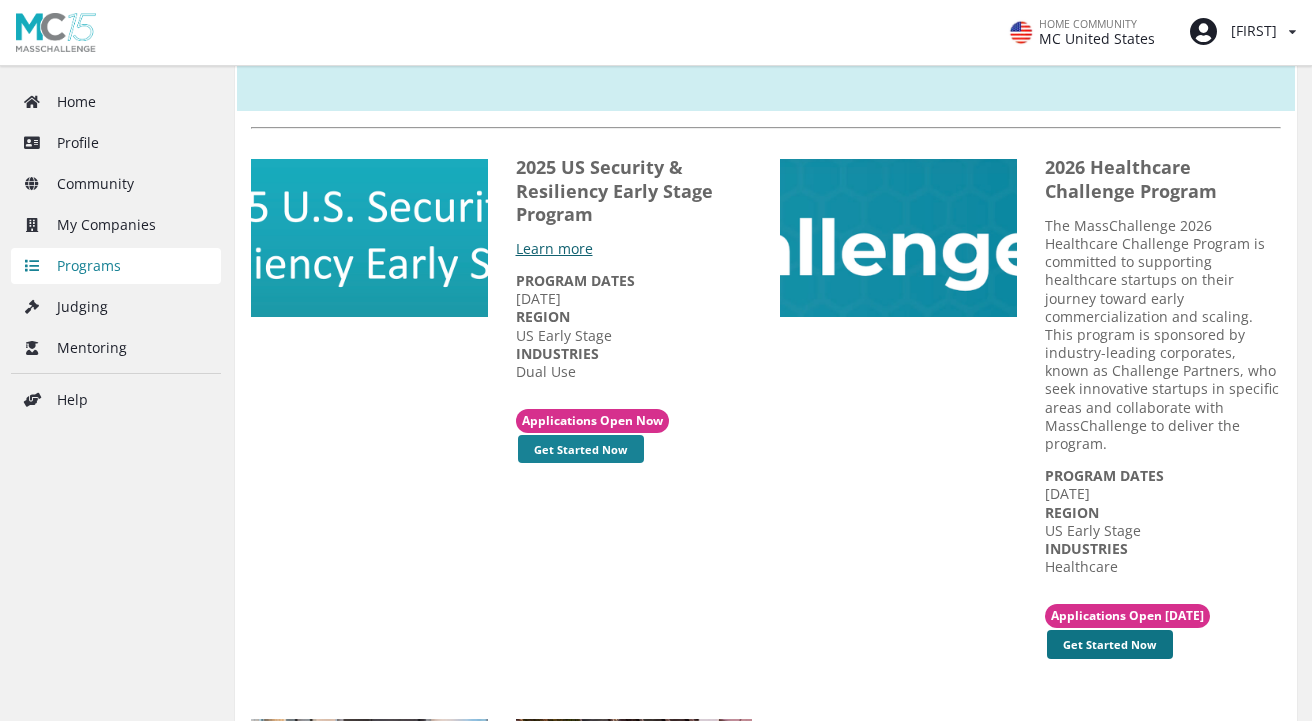 click on "Get Started Now" at bounding box center (581, 449) 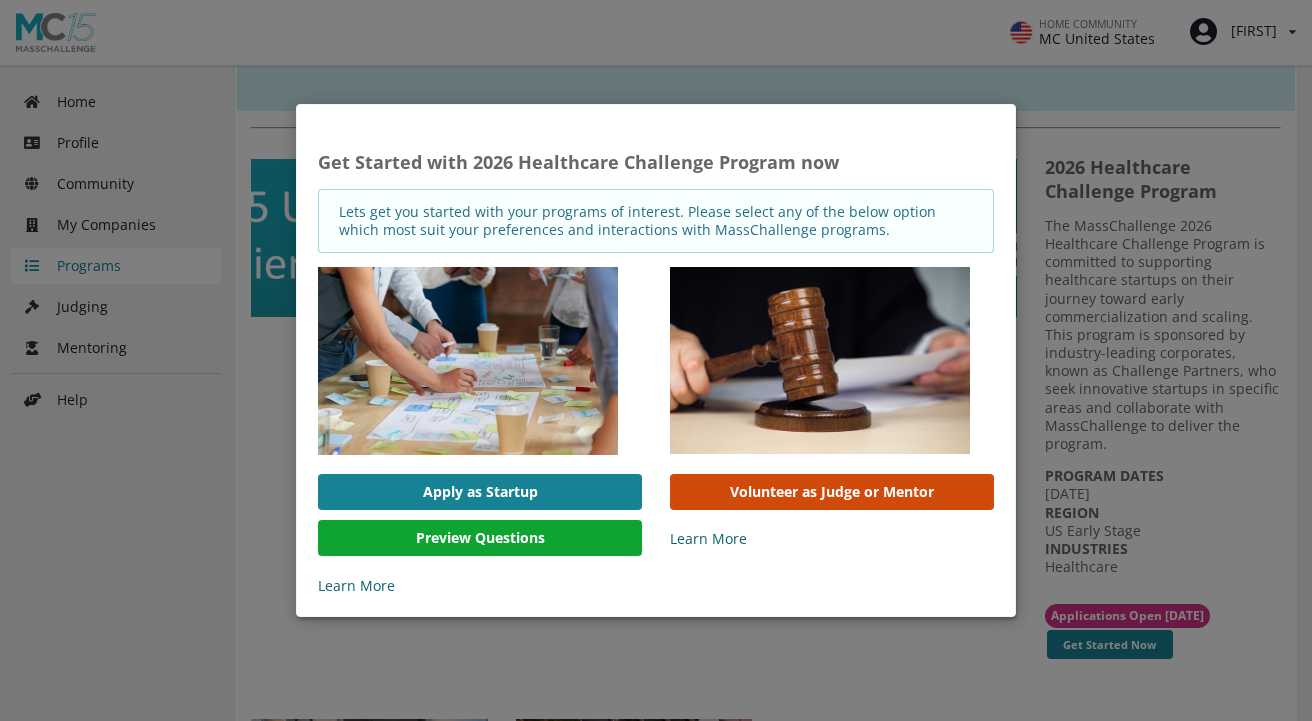 click on "Preview Questions" at bounding box center (480, 538) 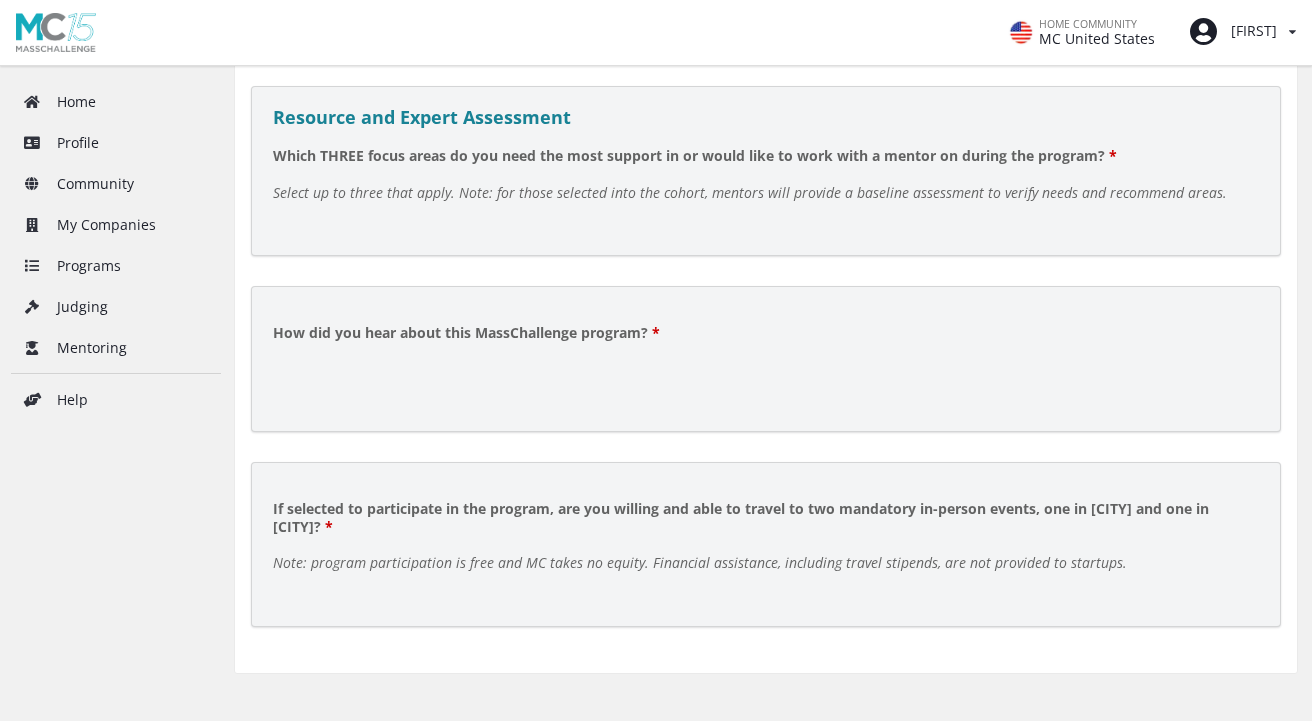 scroll, scrollTop: 1565, scrollLeft: 0, axis: vertical 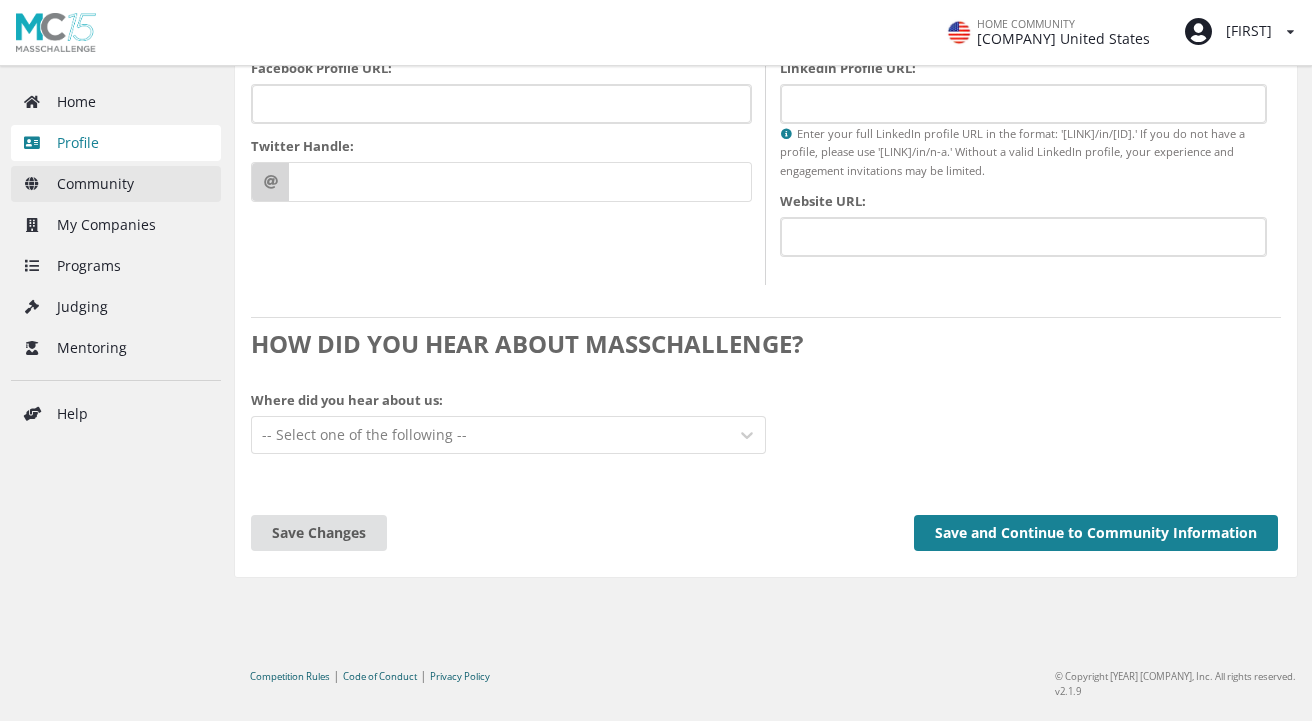 click on "Community" at bounding box center (116, 184) 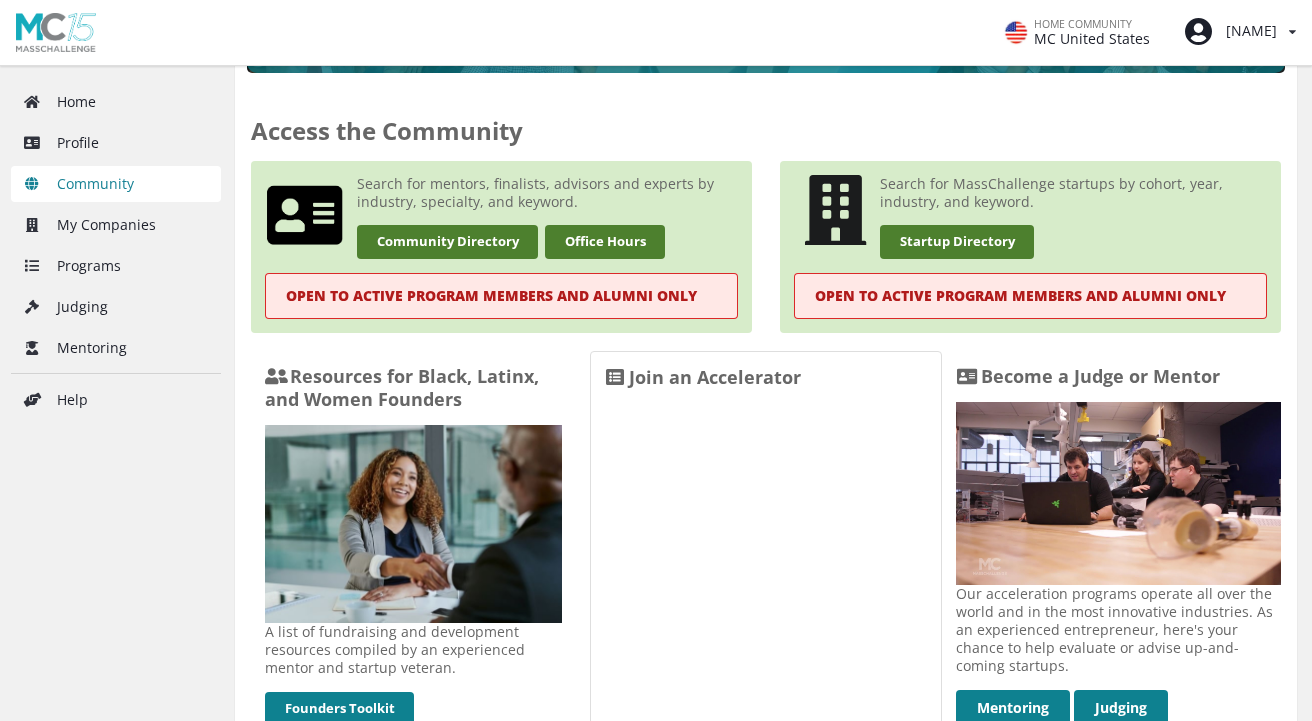 scroll, scrollTop: 378, scrollLeft: 0, axis: vertical 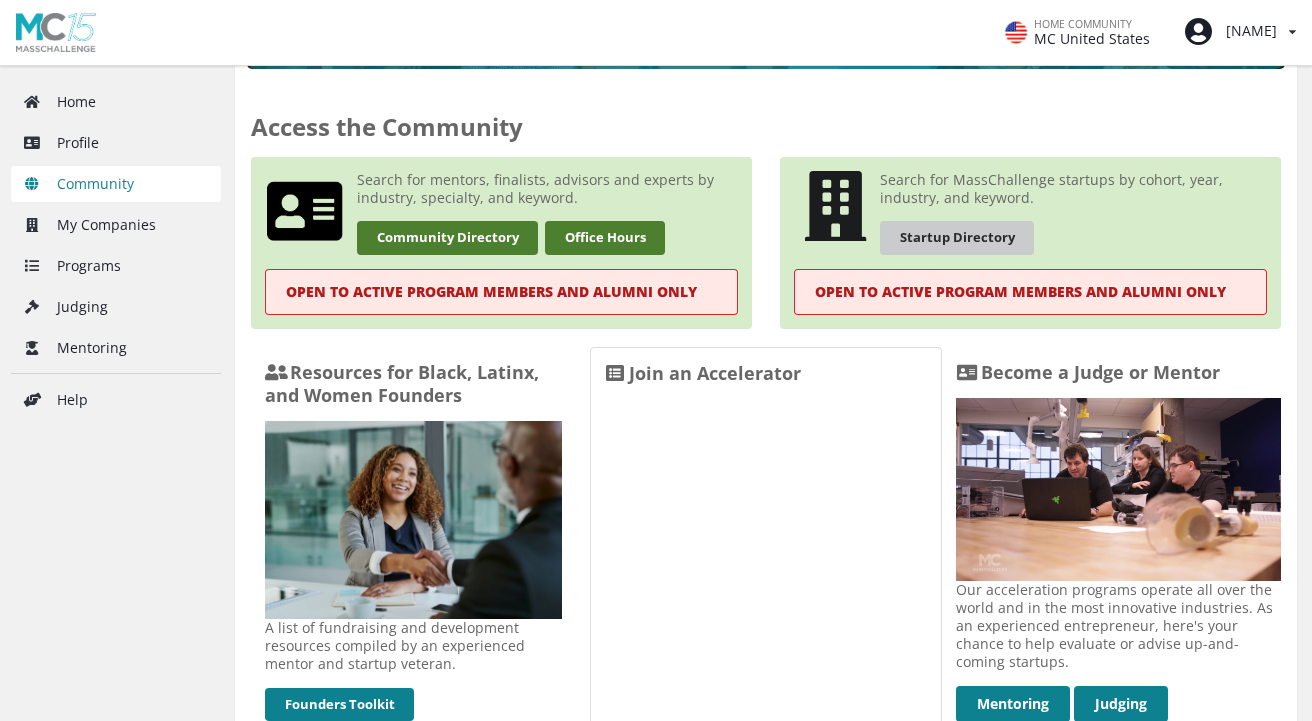 click on "Startup Directory" at bounding box center (957, 237) 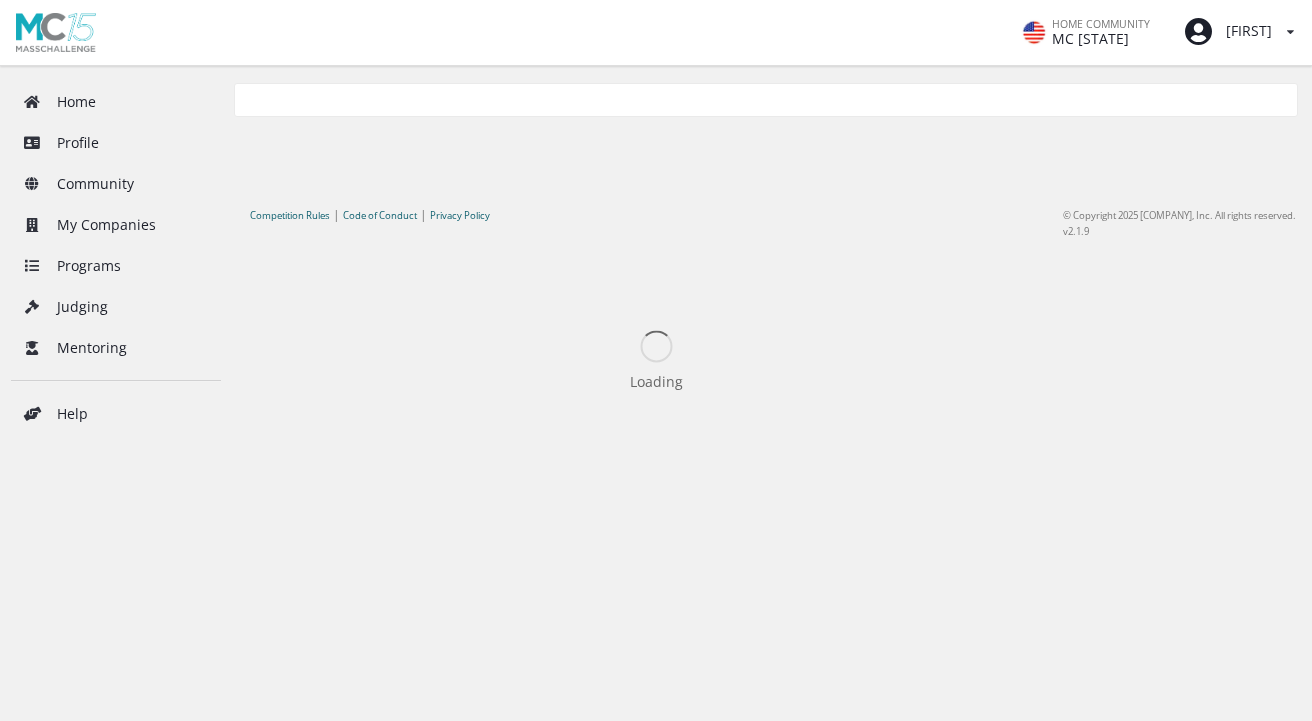 scroll, scrollTop: 0, scrollLeft: 0, axis: both 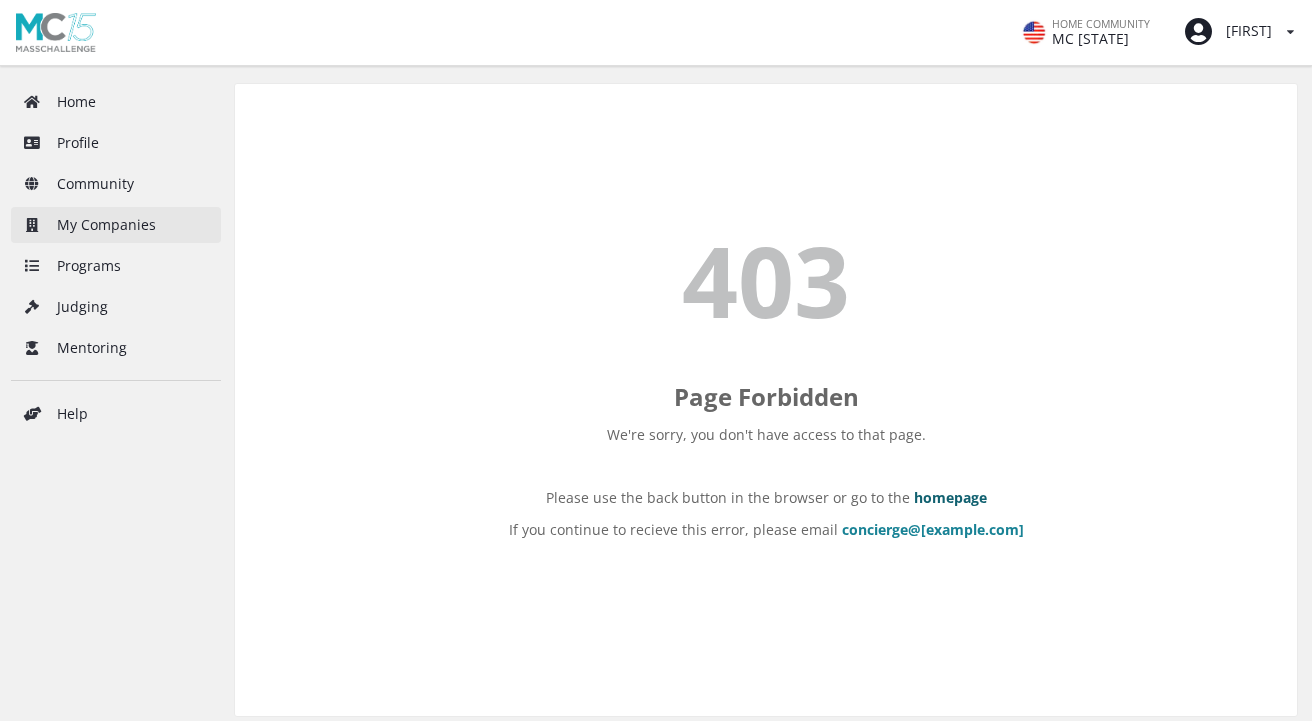 click on "My Companies" at bounding box center [116, 225] 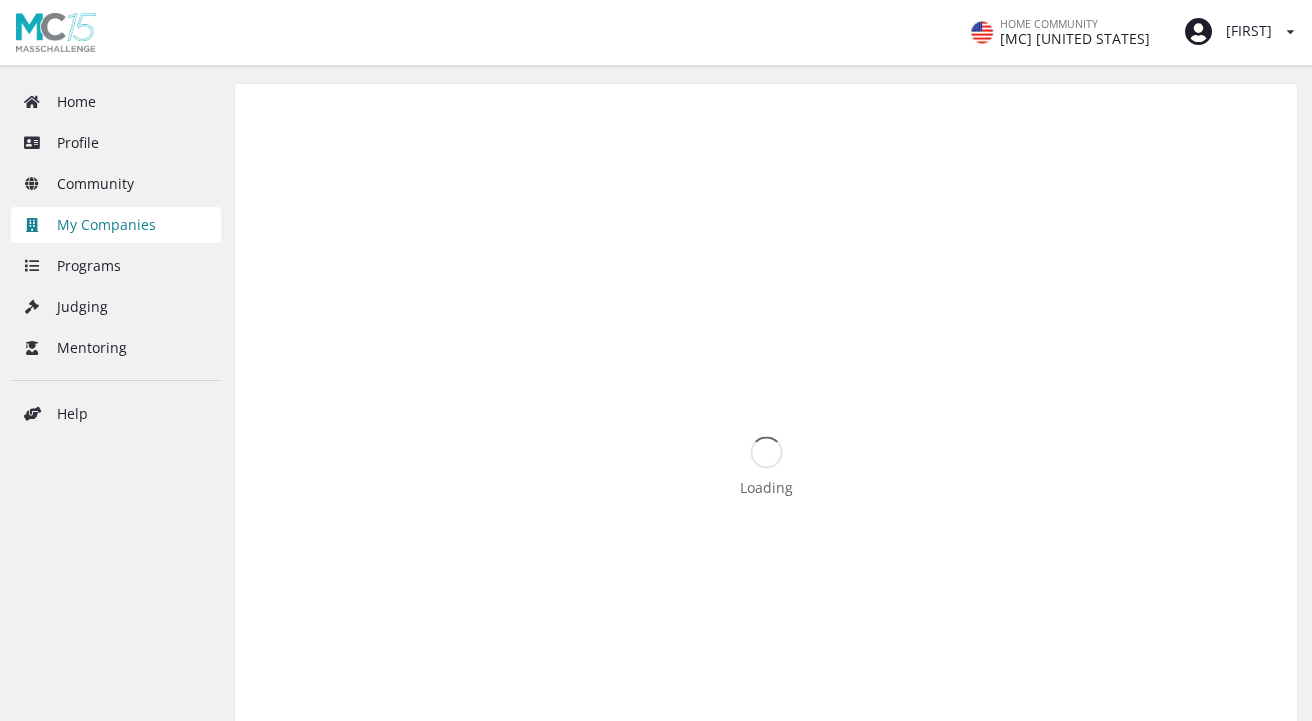 scroll, scrollTop: 0, scrollLeft: 0, axis: both 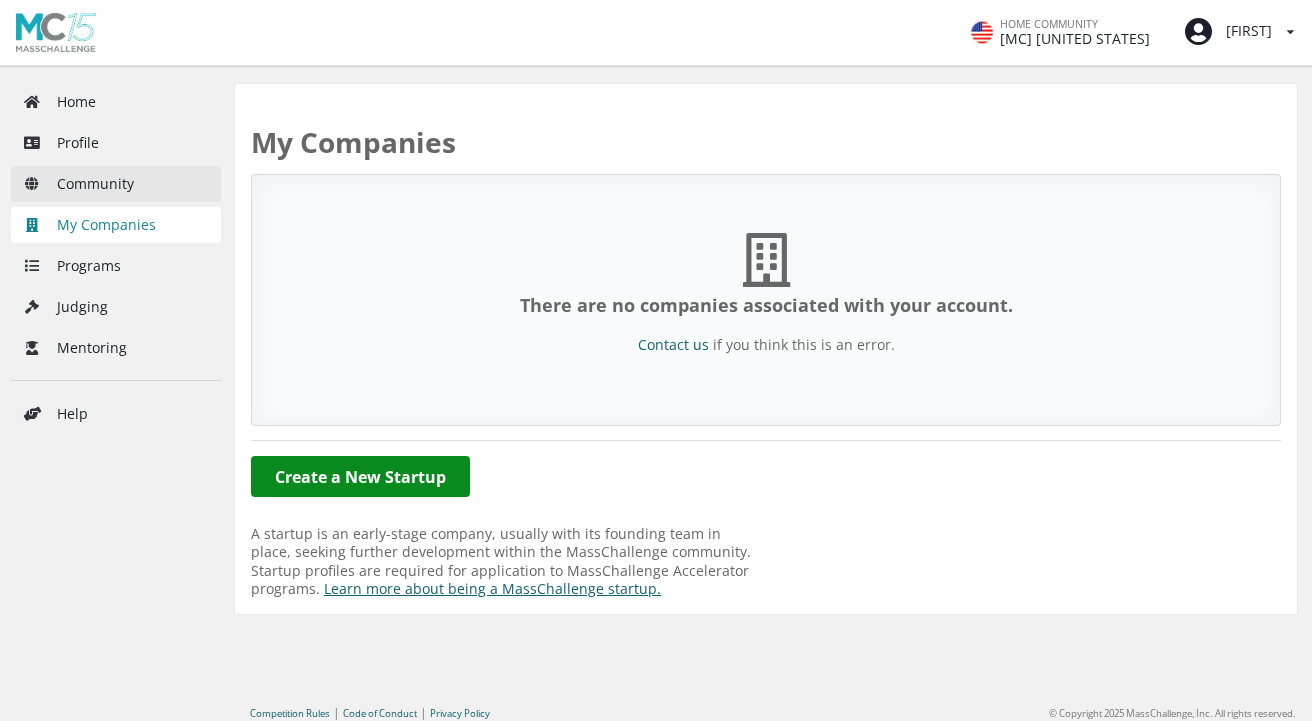 click on "Community" at bounding box center [116, 184] 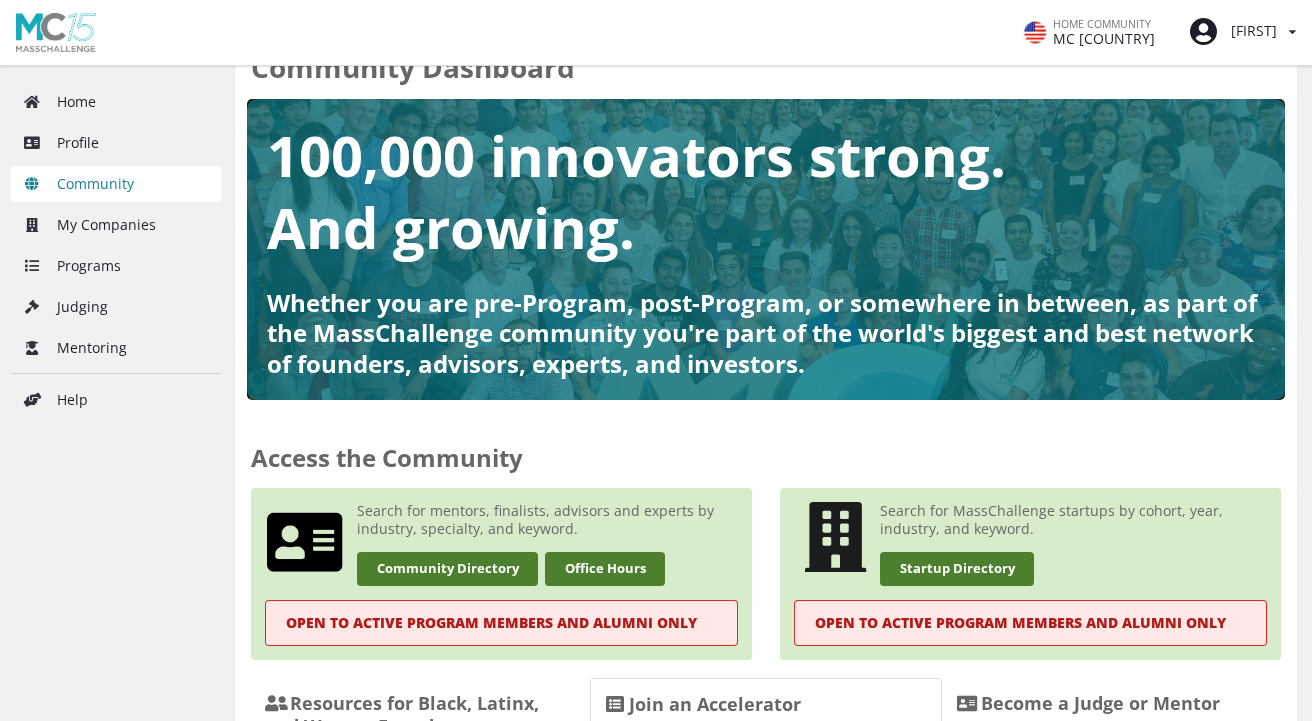 scroll, scrollTop: 44, scrollLeft: 0, axis: vertical 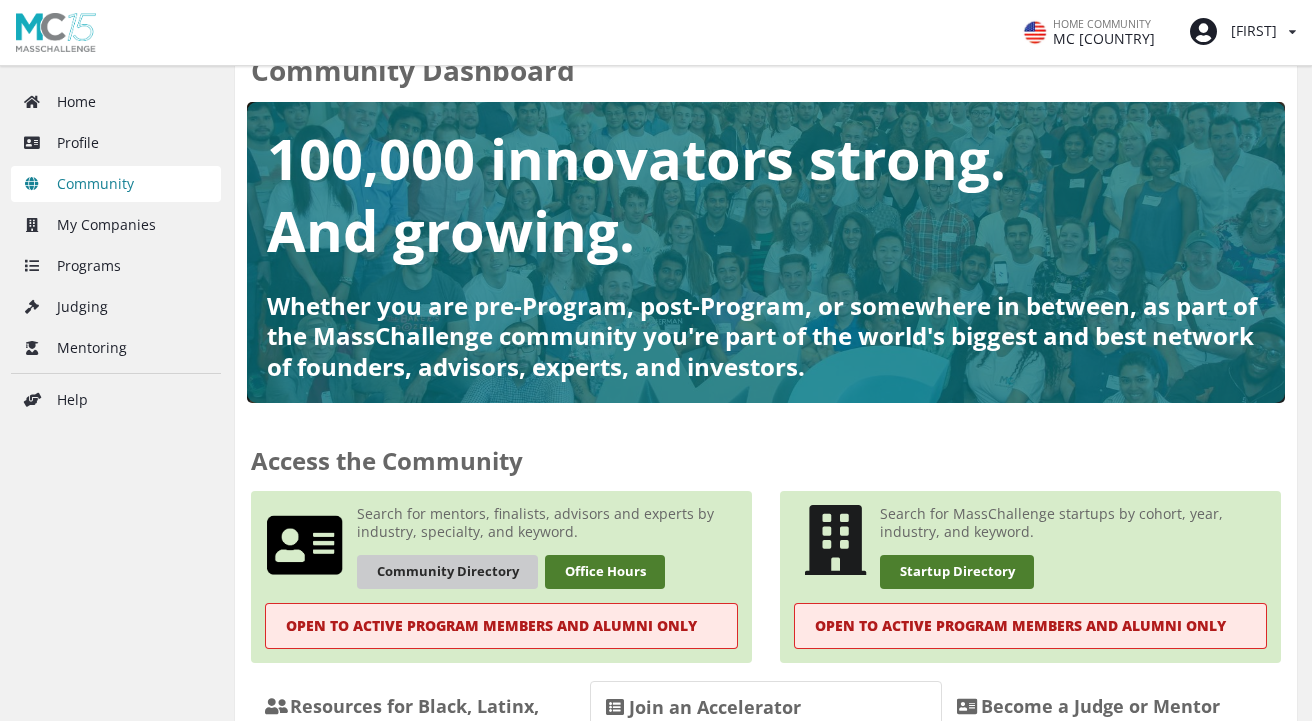 click on "Community Directory" at bounding box center [447, 571] 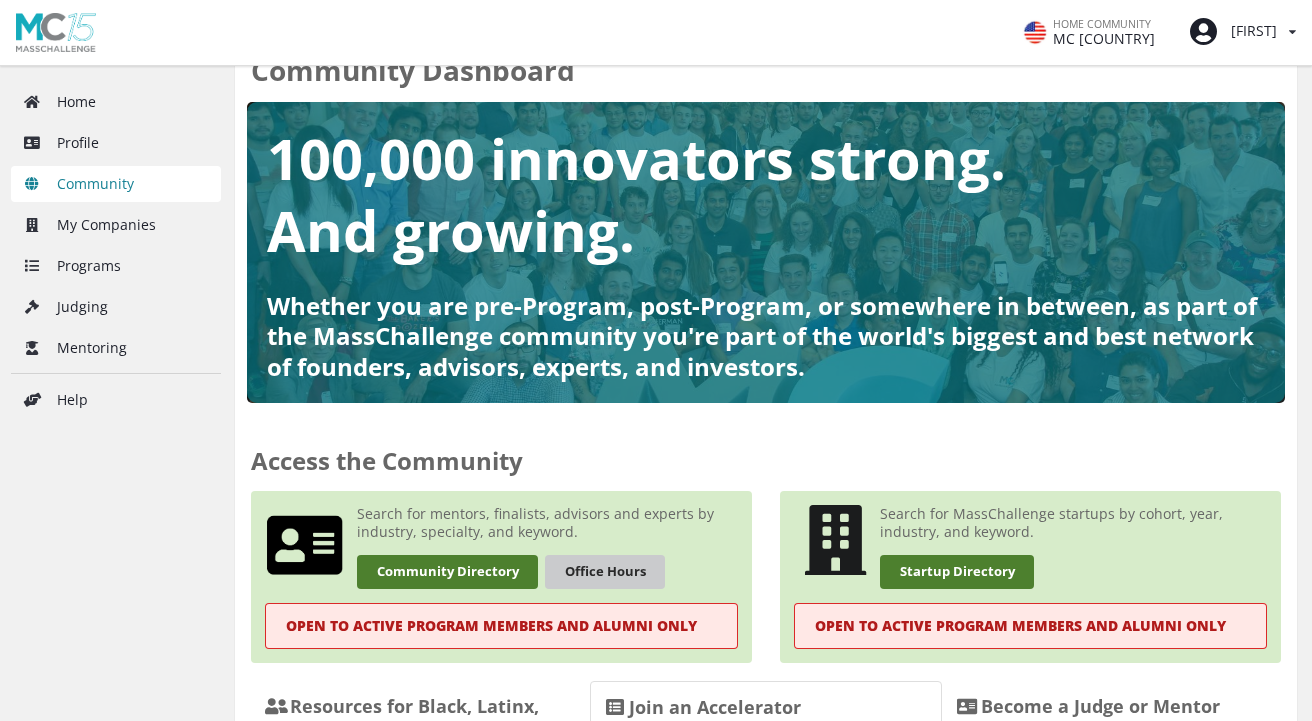 click on "Office Hours" at bounding box center [605, 571] 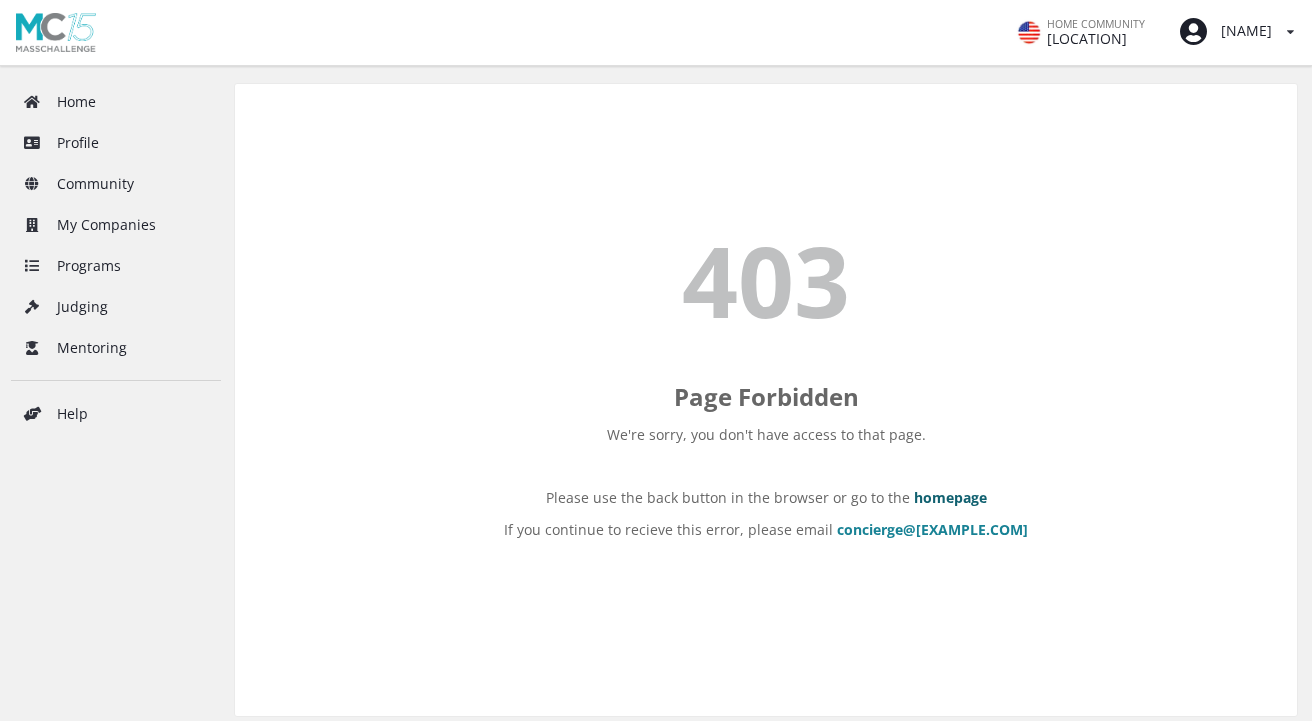 scroll, scrollTop: 0, scrollLeft: 0, axis: both 